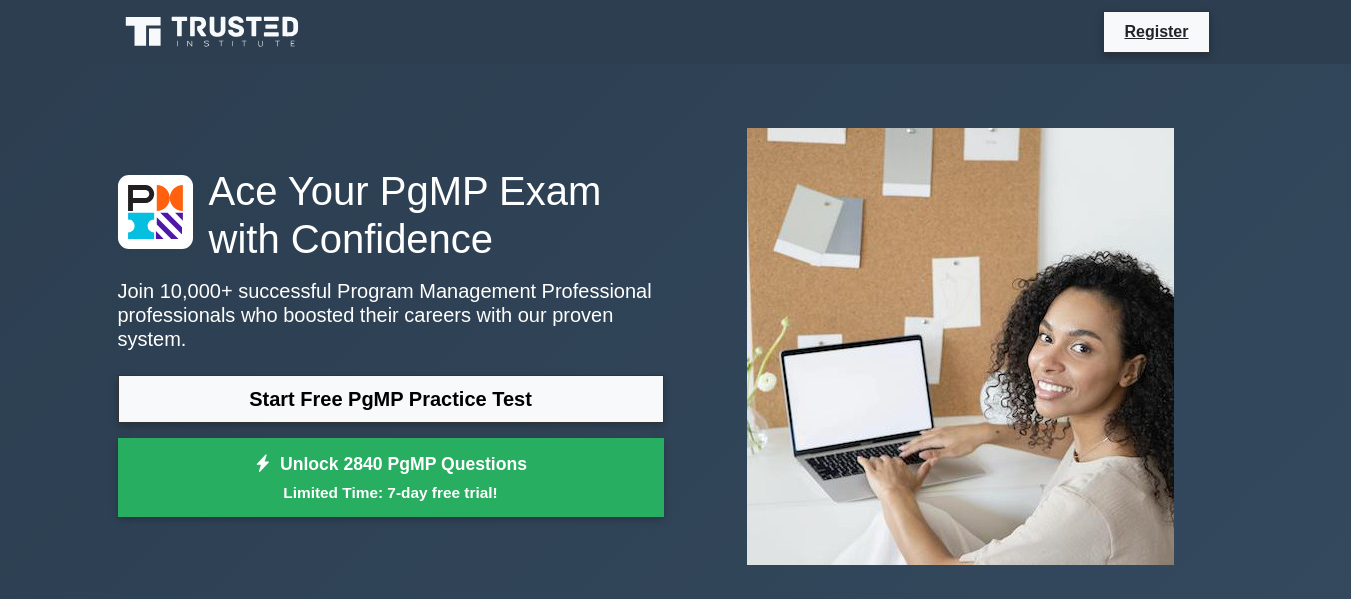scroll, scrollTop: 2906, scrollLeft: 0, axis: vertical 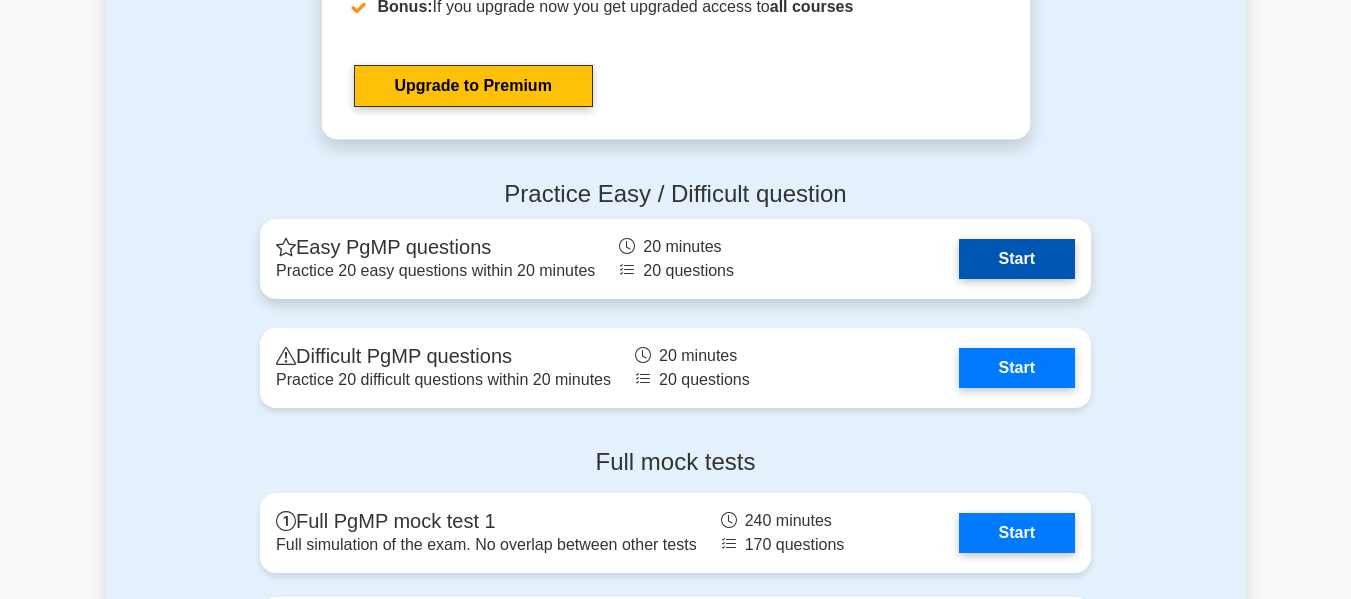 click on "Start" at bounding box center [1017, 259] 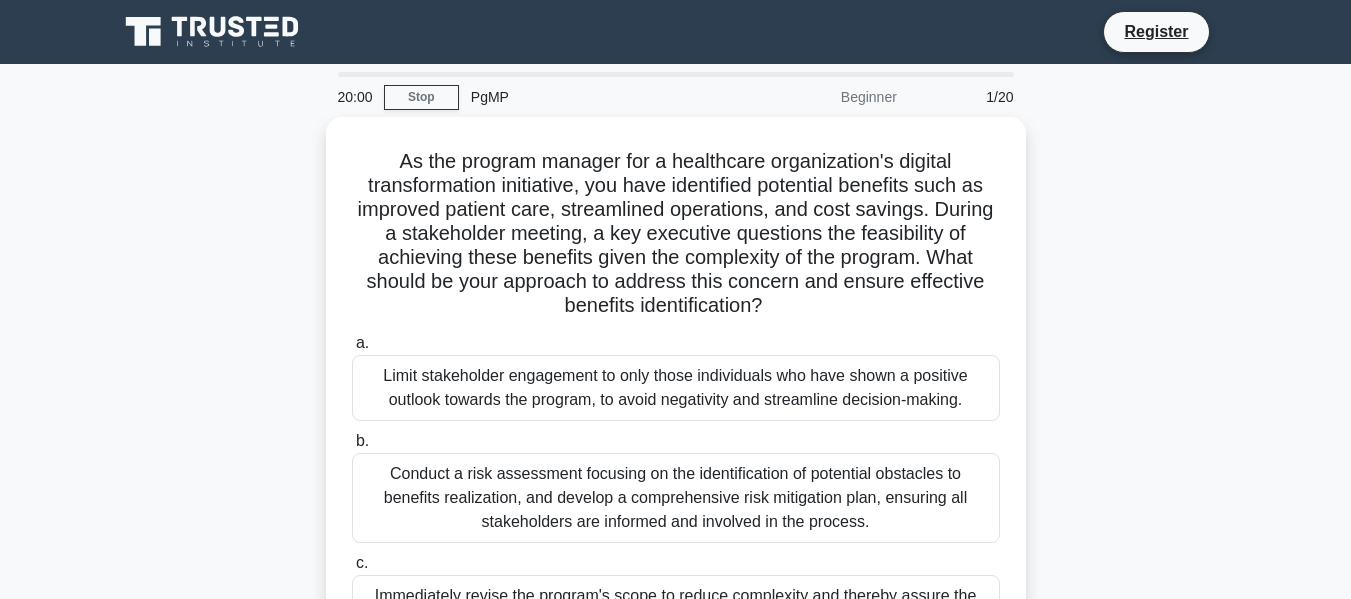 scroll, scrollTop: 0, scrollLeft: 0, axis: both 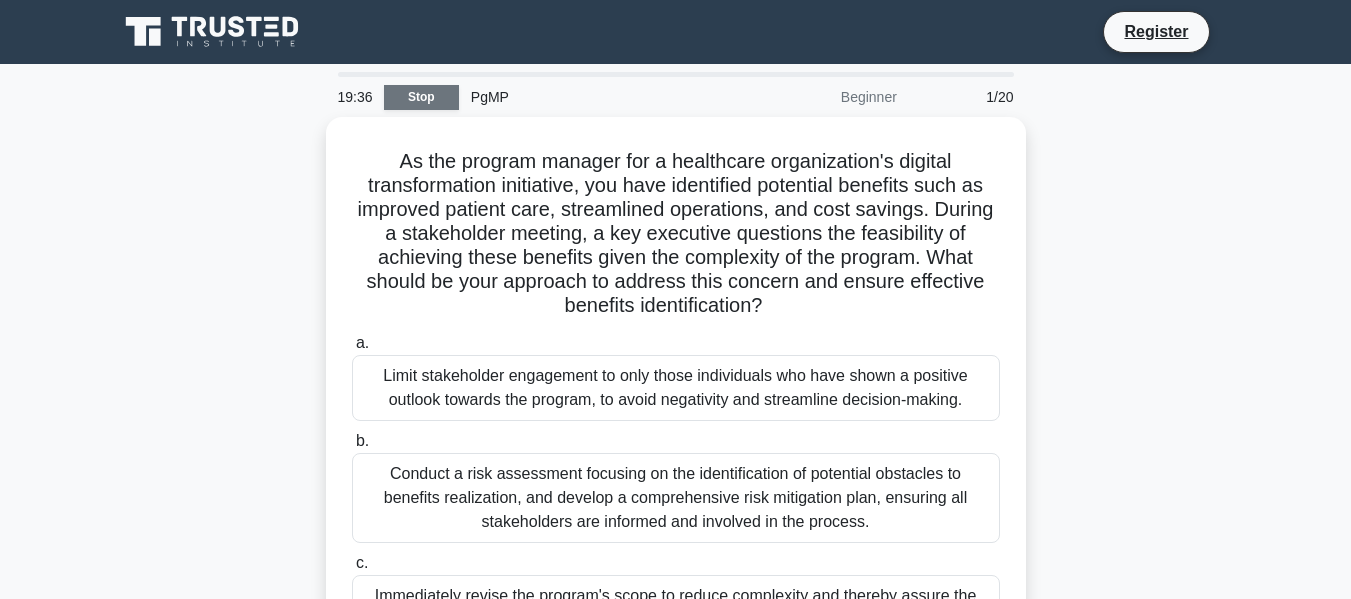 click on "Stop" at bounding box center [421, 97] 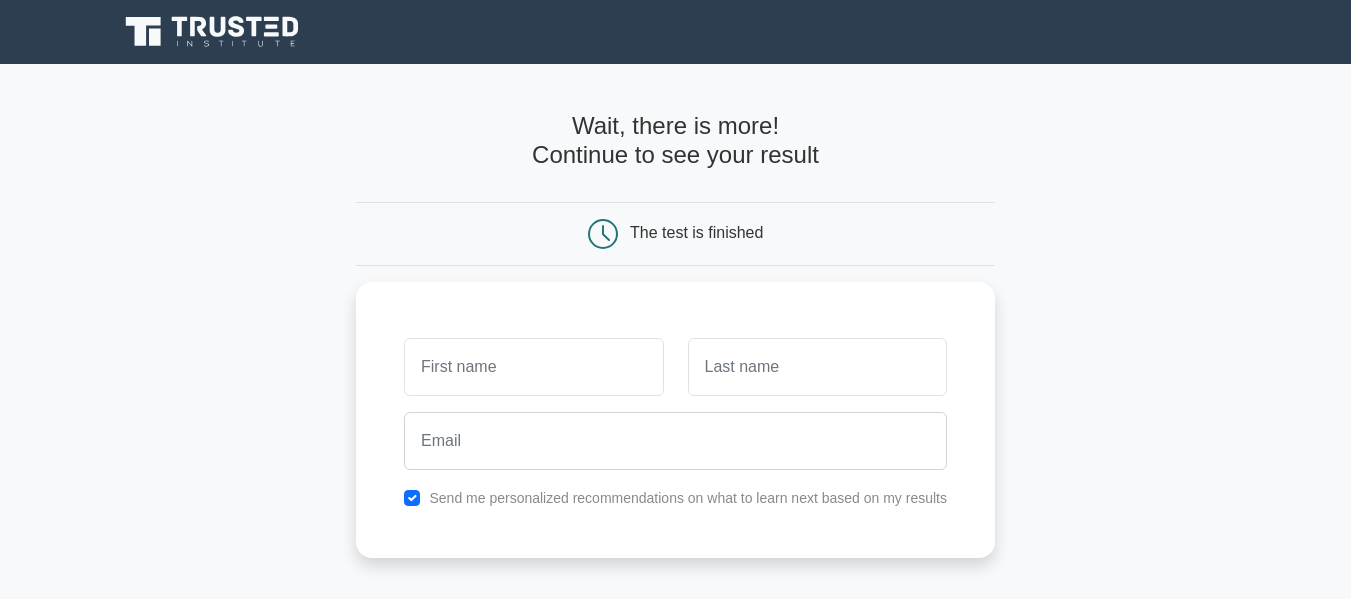 scroll, scrollTop: 0, scrollLeft: 0, axis: both 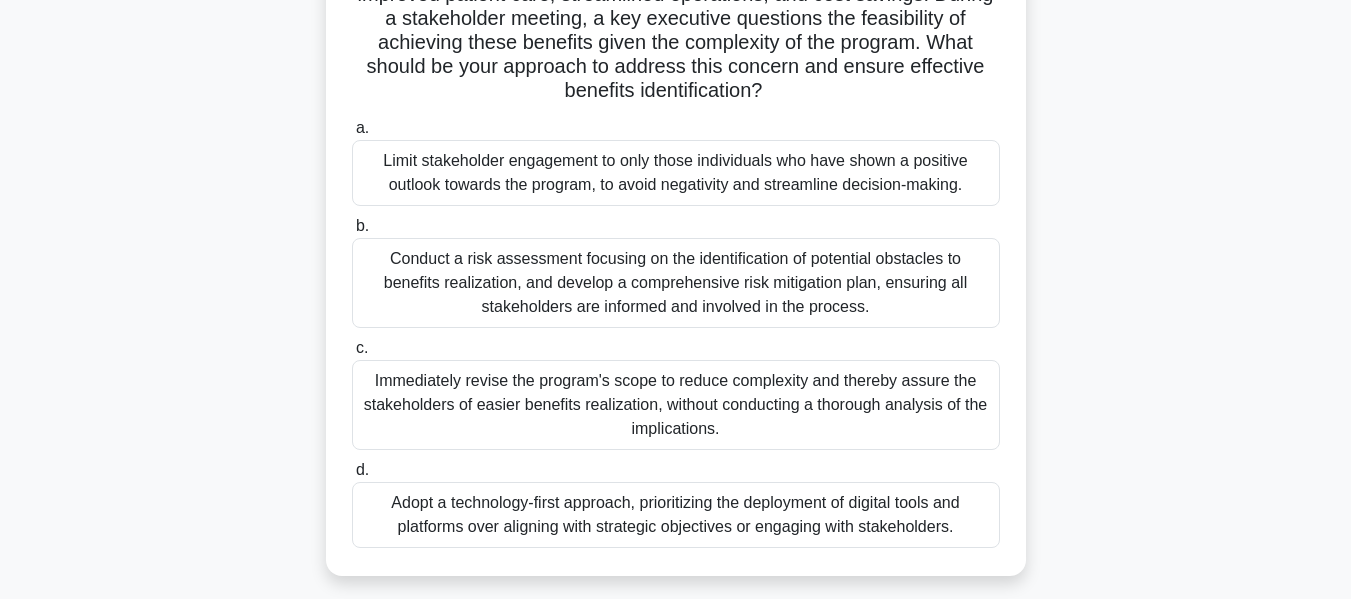 click on "Conduct a risk assessment focusing on the identification of potential obstacles to benefits realization, and develop a comprehensive risk mitigation plan, ensuring all stakeholders are informed and involved in the process." at bounding box center (676, 283) 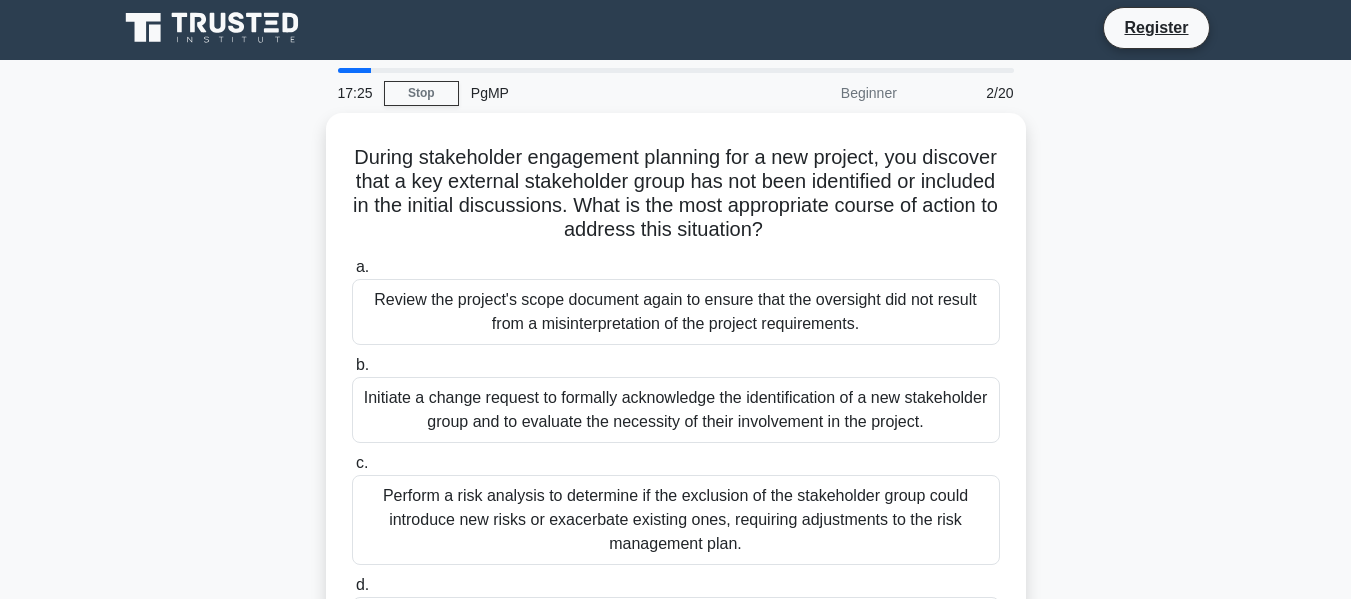 scroll, scrollTop: 0, scrollLeft: 0, axis: both 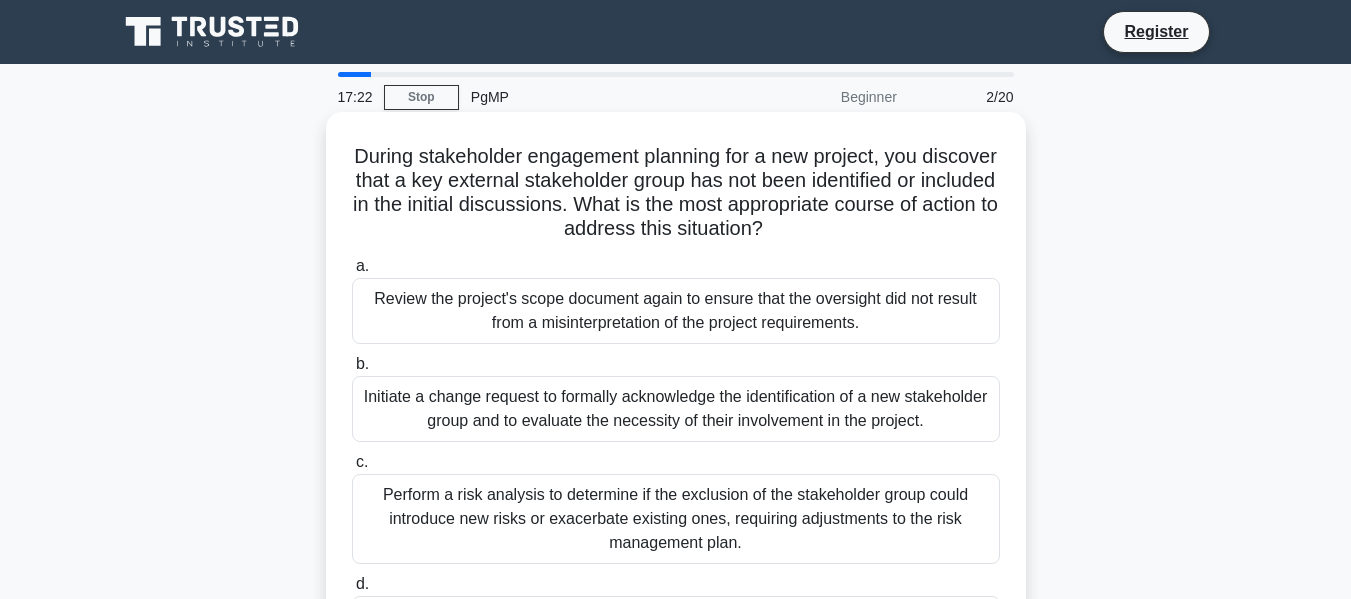 click on "Initiate a change request to formally acknowledge the identification of a new stakeholder group and to evaluate the necessity of their involvement in the project." at bounding box center [676, 409] 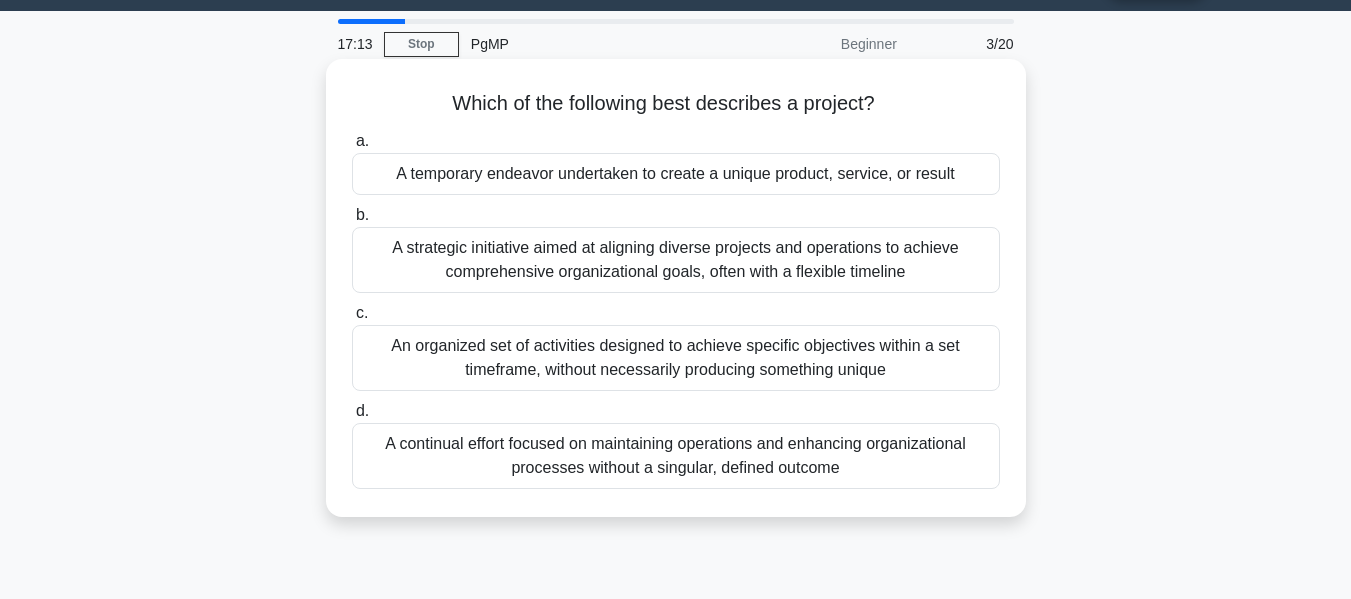 scroll, scrollTop: 54, scrollLeft: 0, axis: vertical 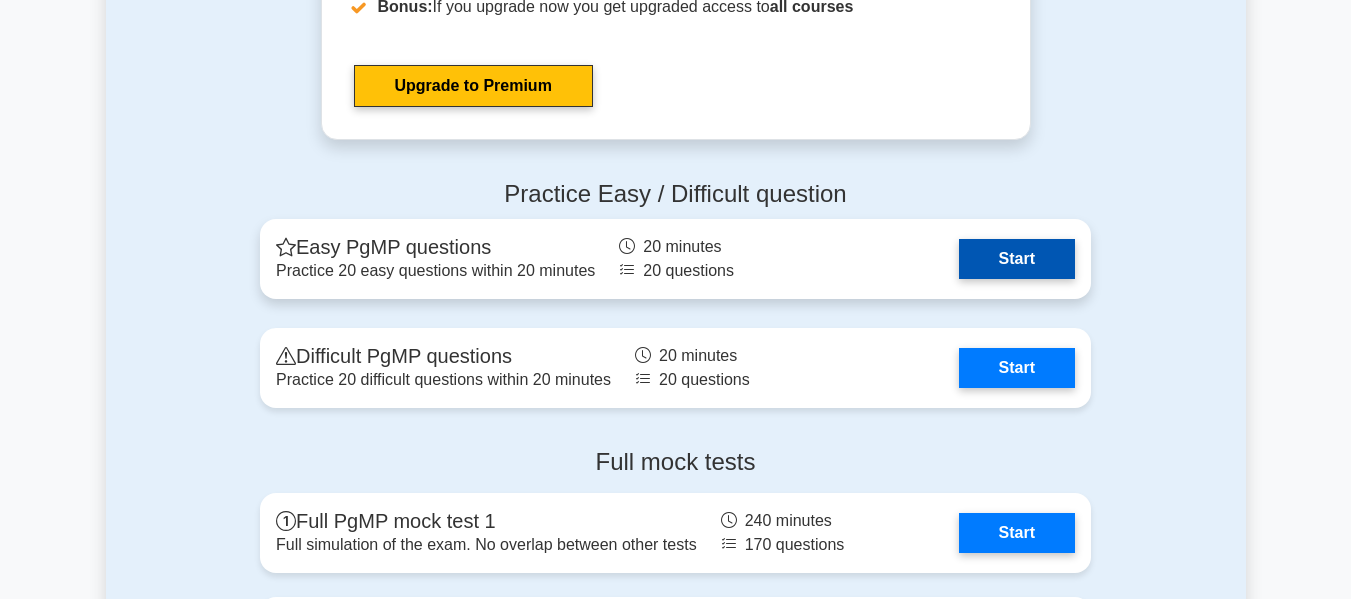 click on "Start" at bounding box center (1017, 259) 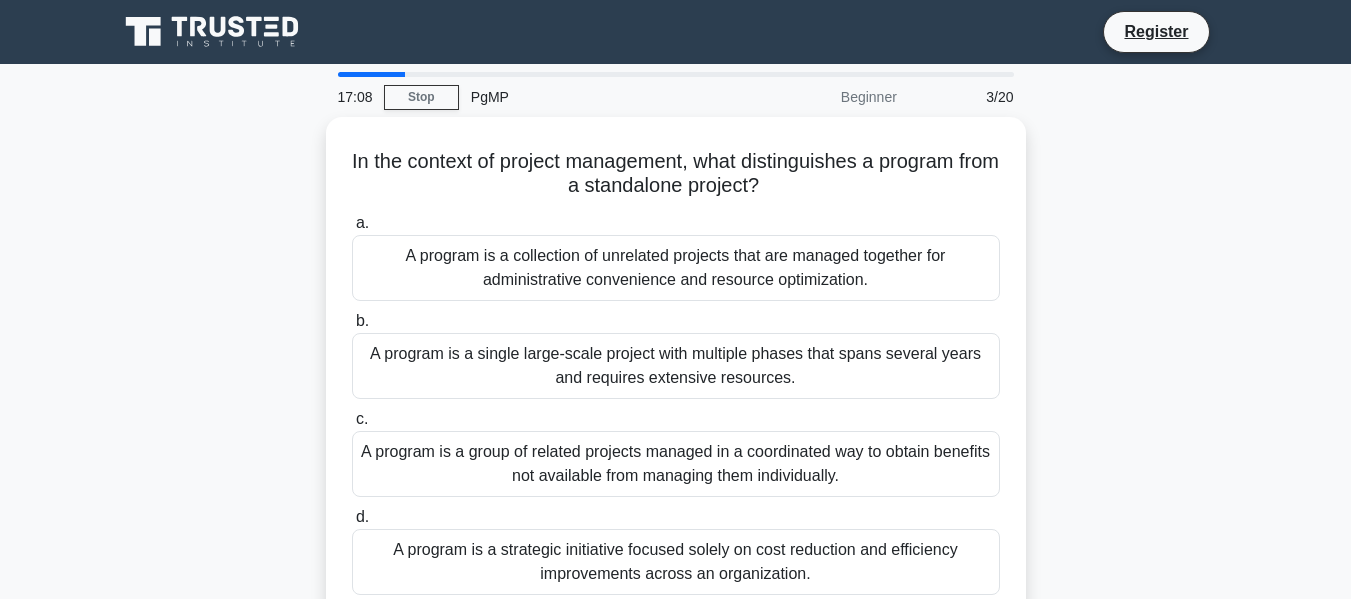 scroll, scrollTop: 0, scrollLeft: 0, axis: both 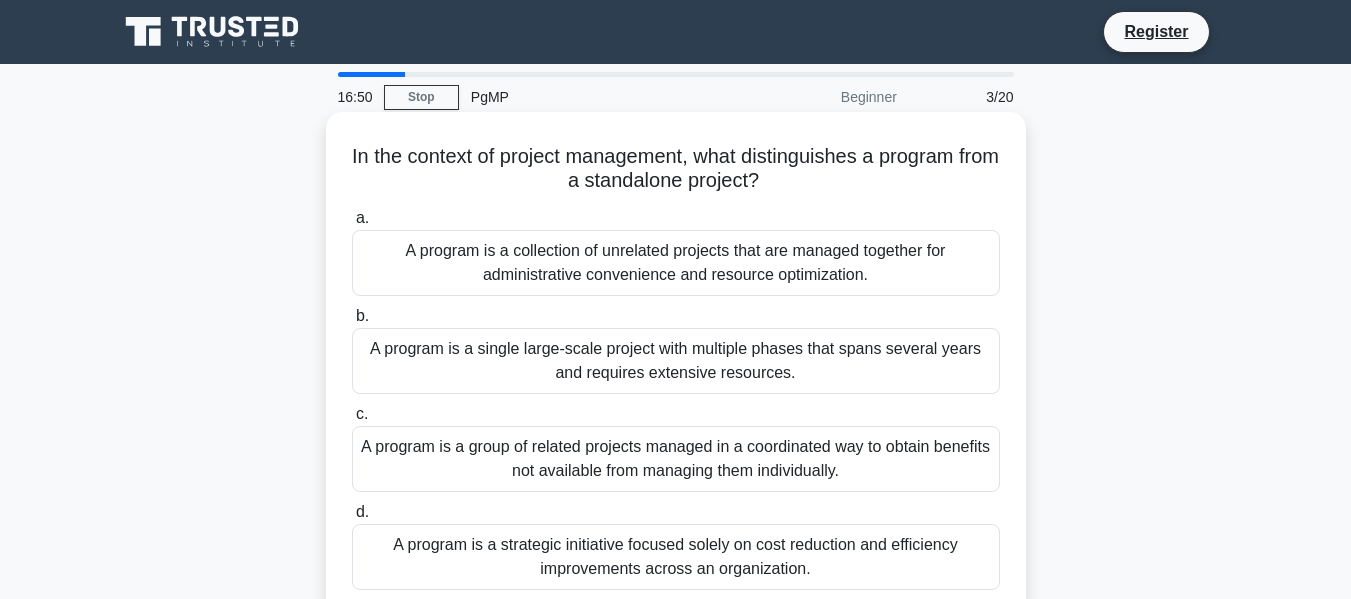 click on "A program is a collection of unrelated projects that are managed together for administrative convenience and resource optimization." at bounding box center [676, 263] 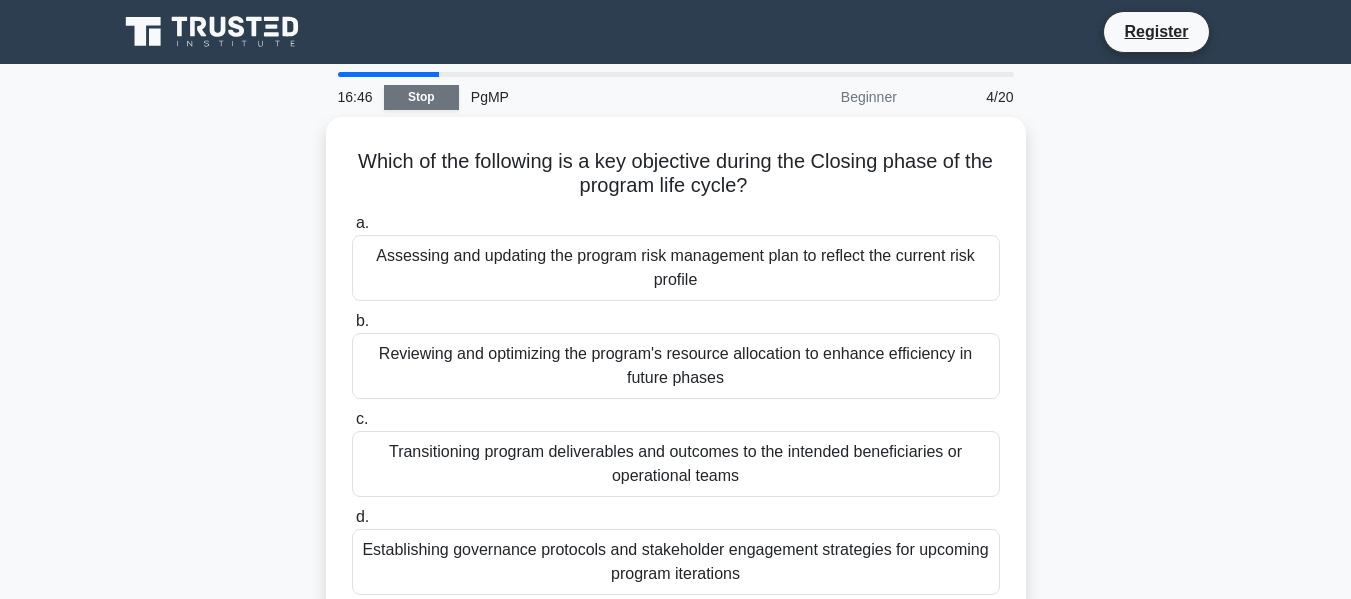 click on "Stop" at bounding box center (421, 97) 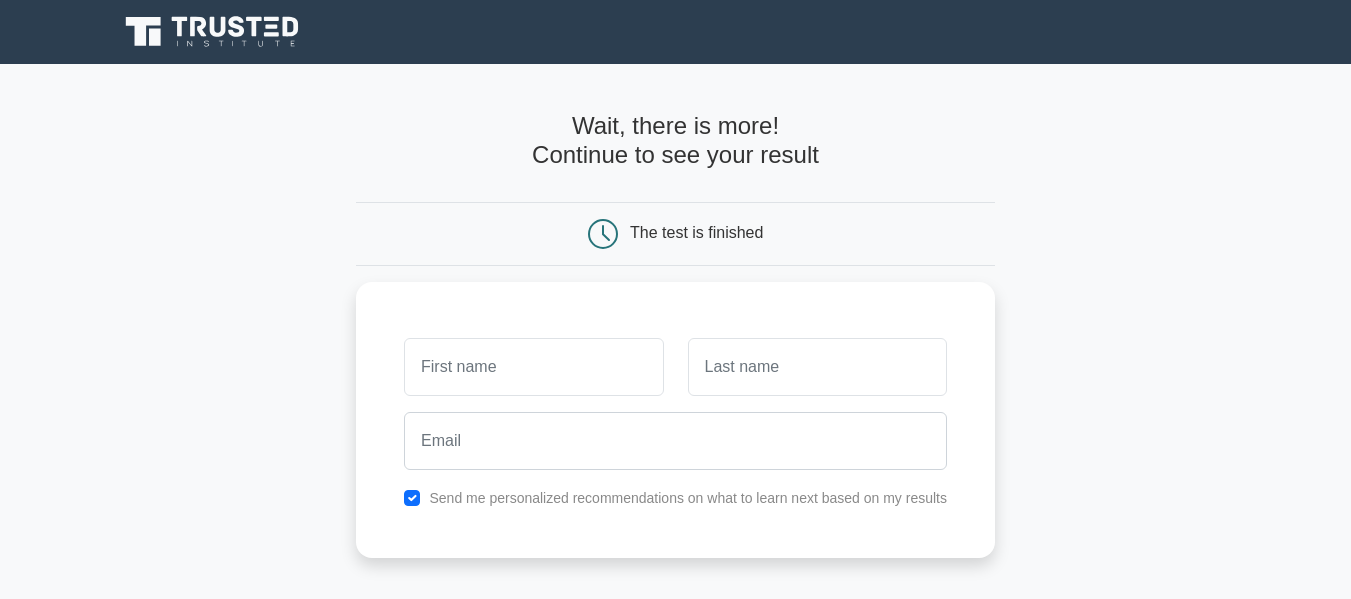 scroll, scrollTop: 0, scrollLeft: 0, axis: both 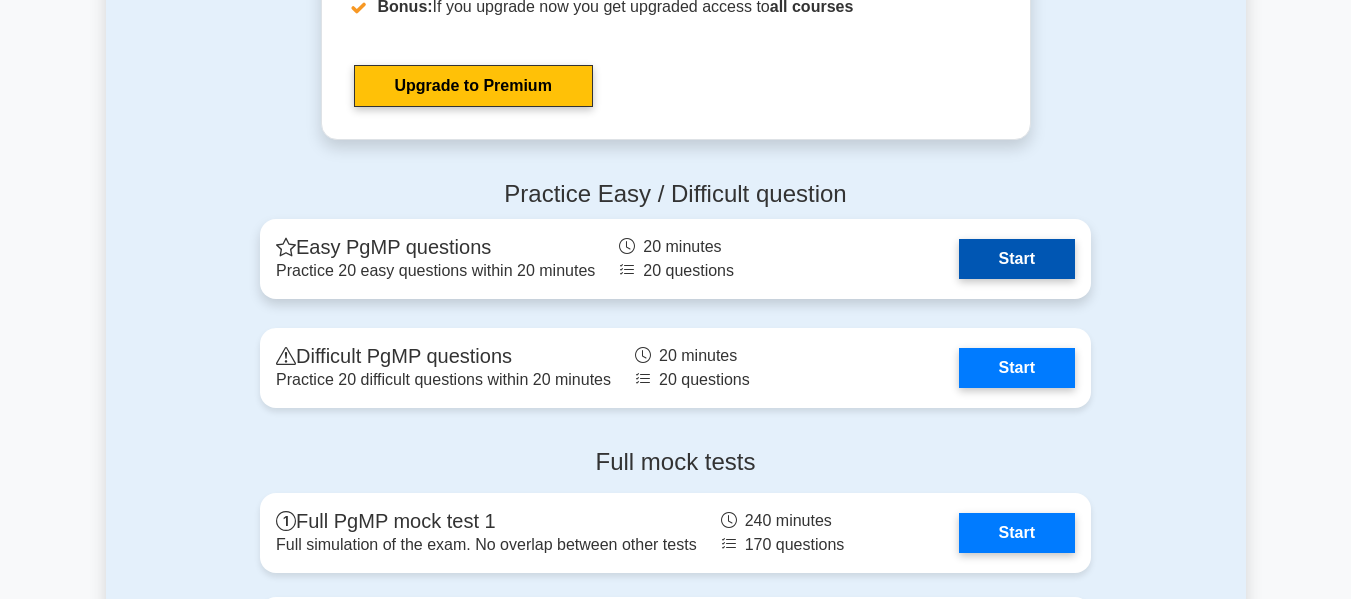 click on "Start" at bounding box center (1017, 259) 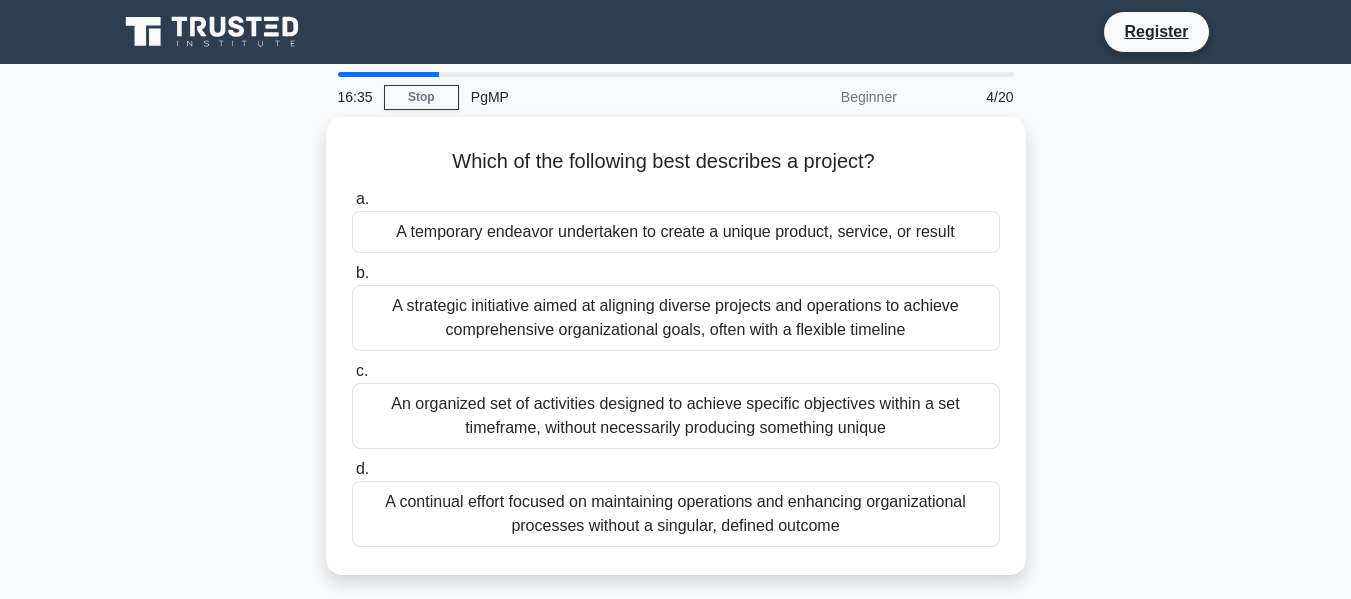 scroll, scrollTop: 0, scrollLeft: 0, axis: both 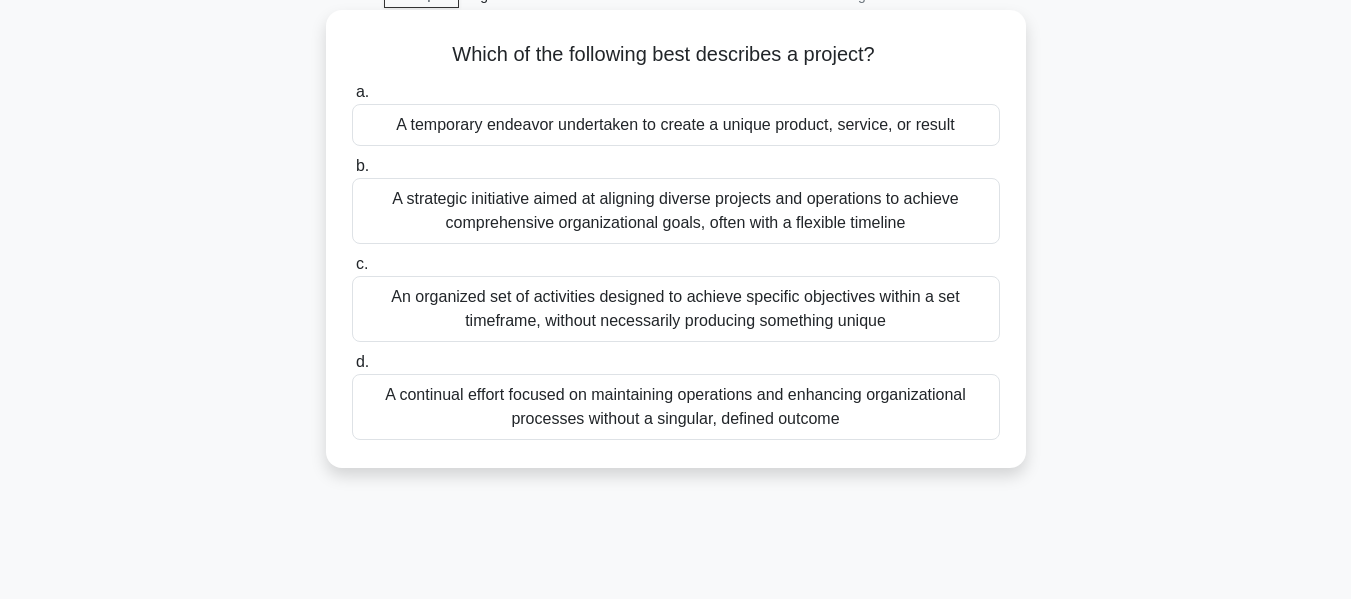 click on "An organized set of activities designed to achieve specific objectives within a set timeframe, without necessarily producing something unique" at bounding box center [676, 309] 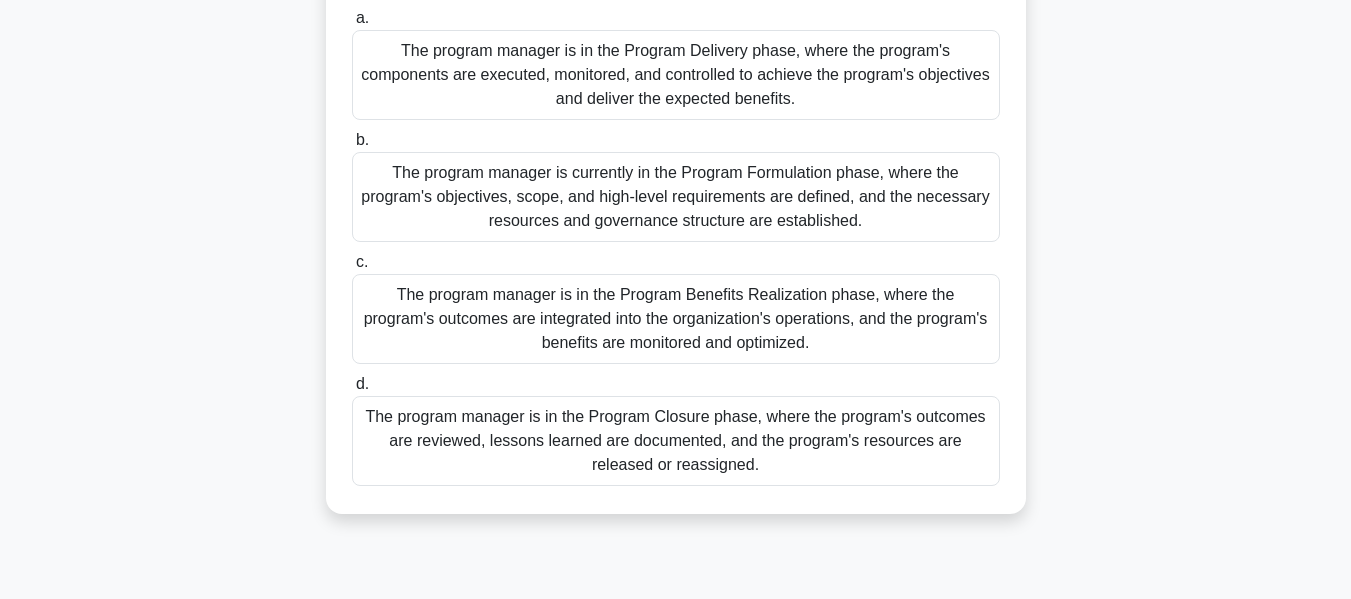 scroll, scrollTop: 329, scrollLeft: 0, axis: vertical 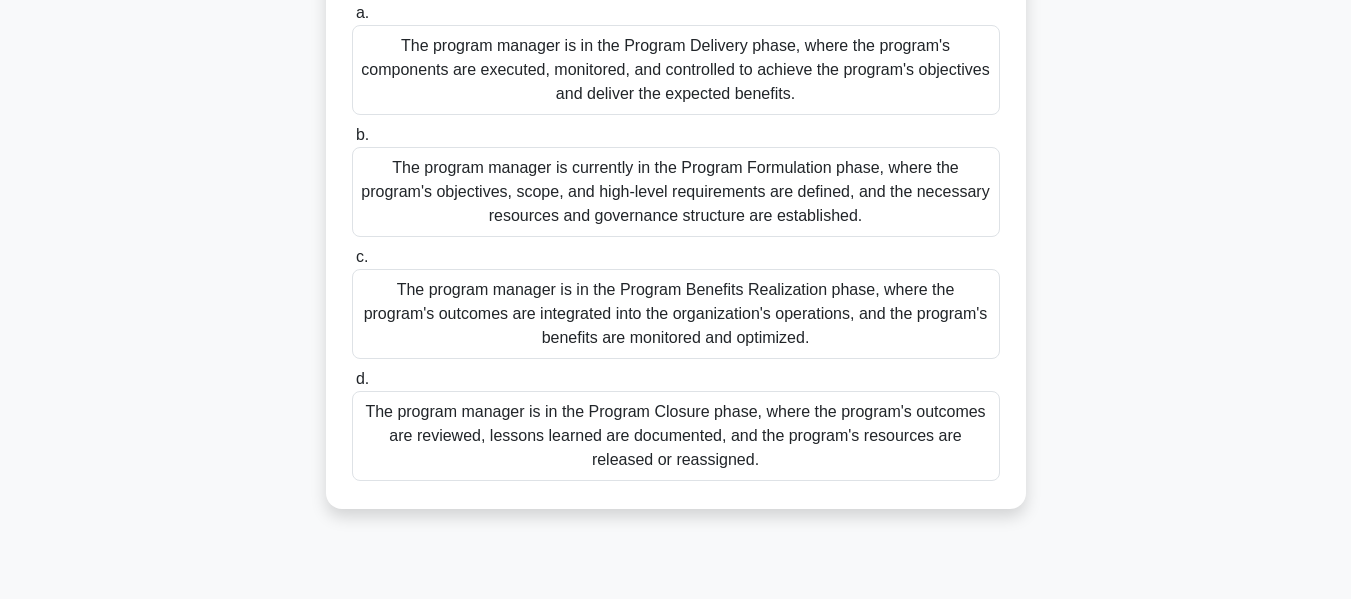 click on "The program manager is in the Program Benefits Realization phase, where the program's outcomes are integrated into the organization's operations, and the program's benefits are monitored and optimized." at bounding box center [676, 314] 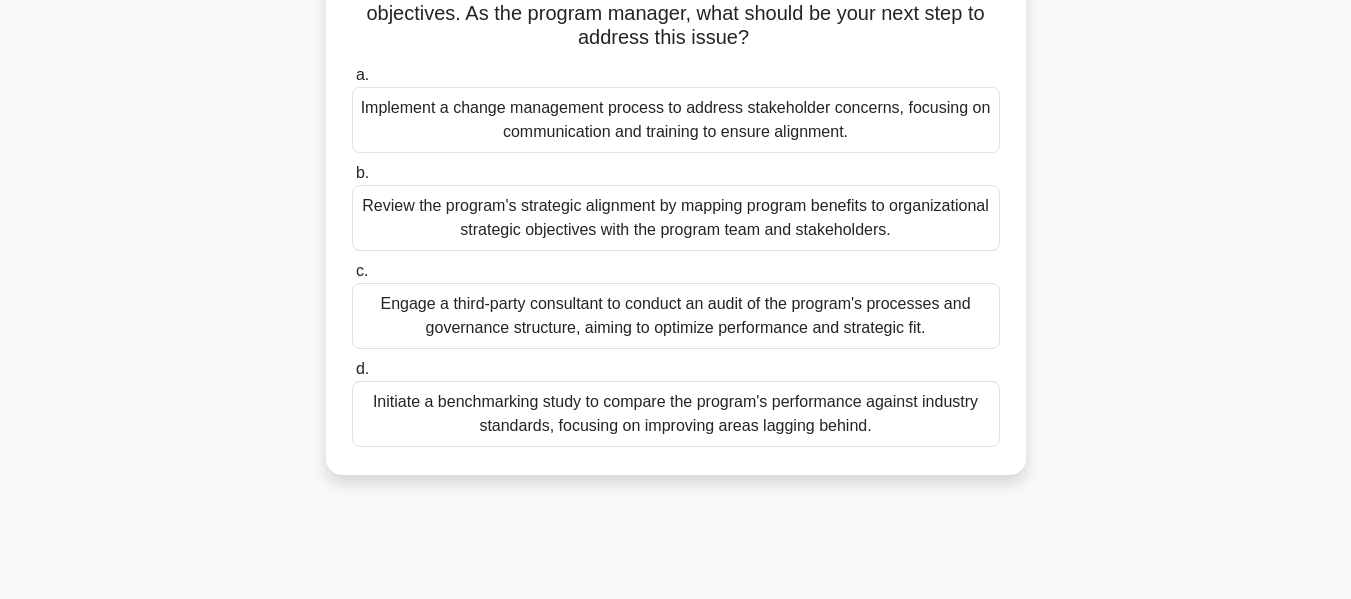 scroll, scrollTop: 197, scrollLeft: 0, axis: vertical 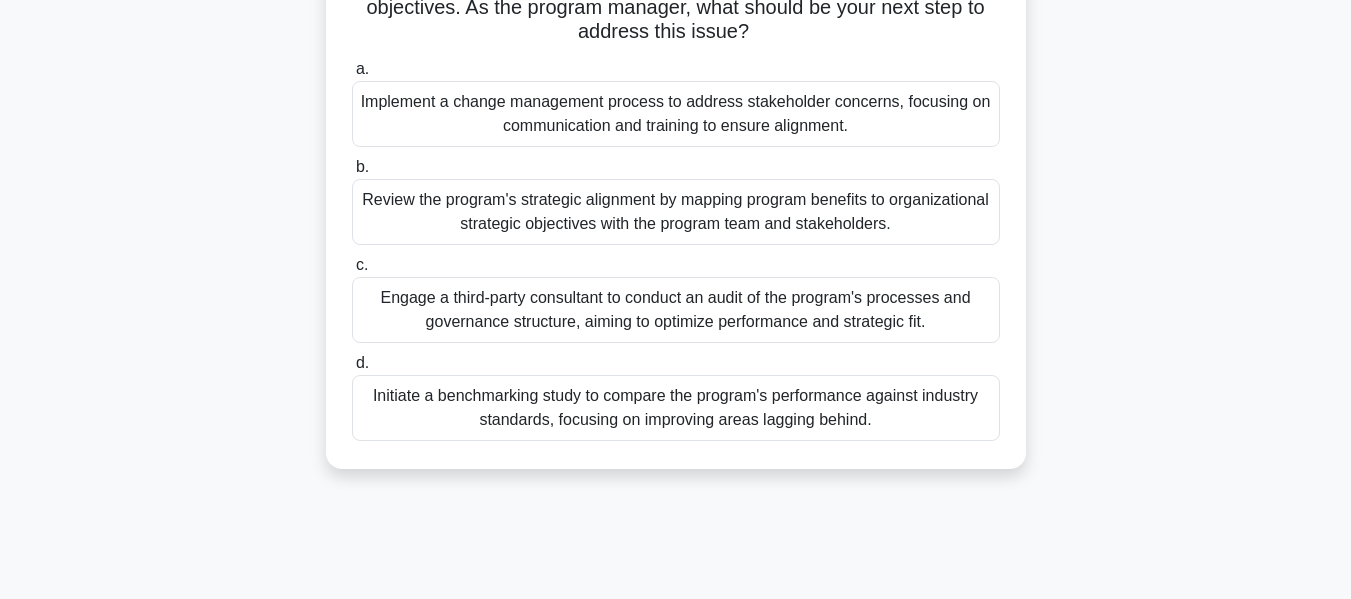 click on "Review the program's strategic alignment by mapping program benefits to organizational strategic objectives with the program team and stakeholders." at bounding box center (676, 212) 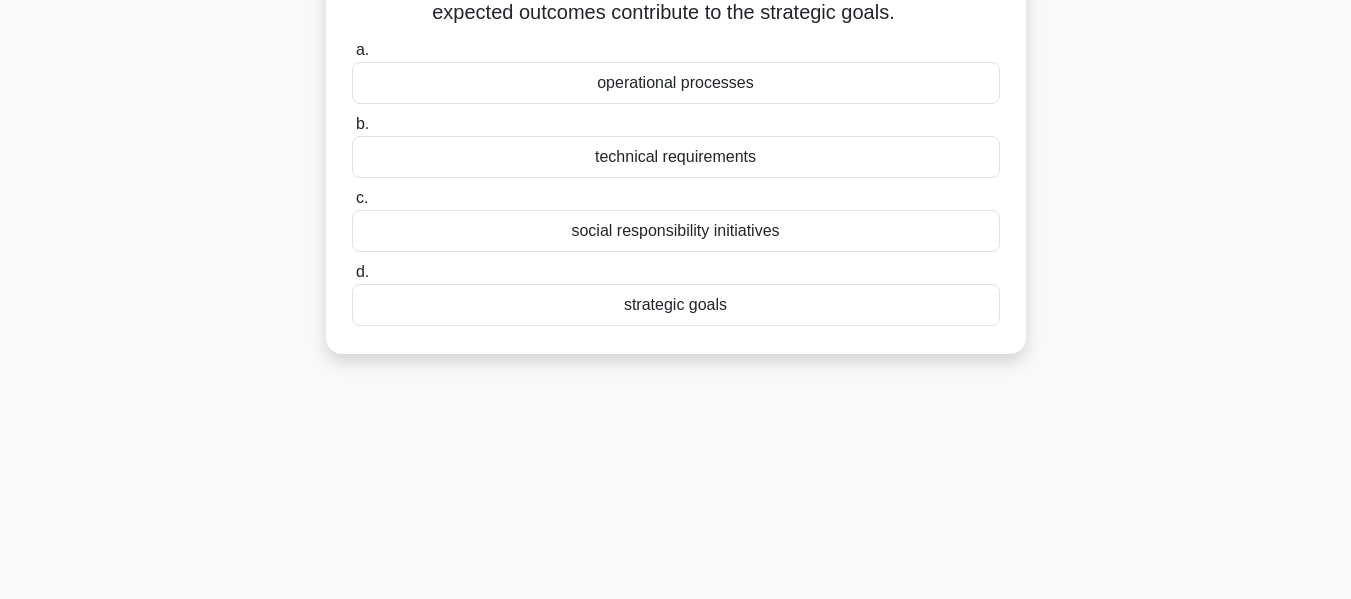 scroll, scrollTop: 0, scrollLeft: 0, axis: both 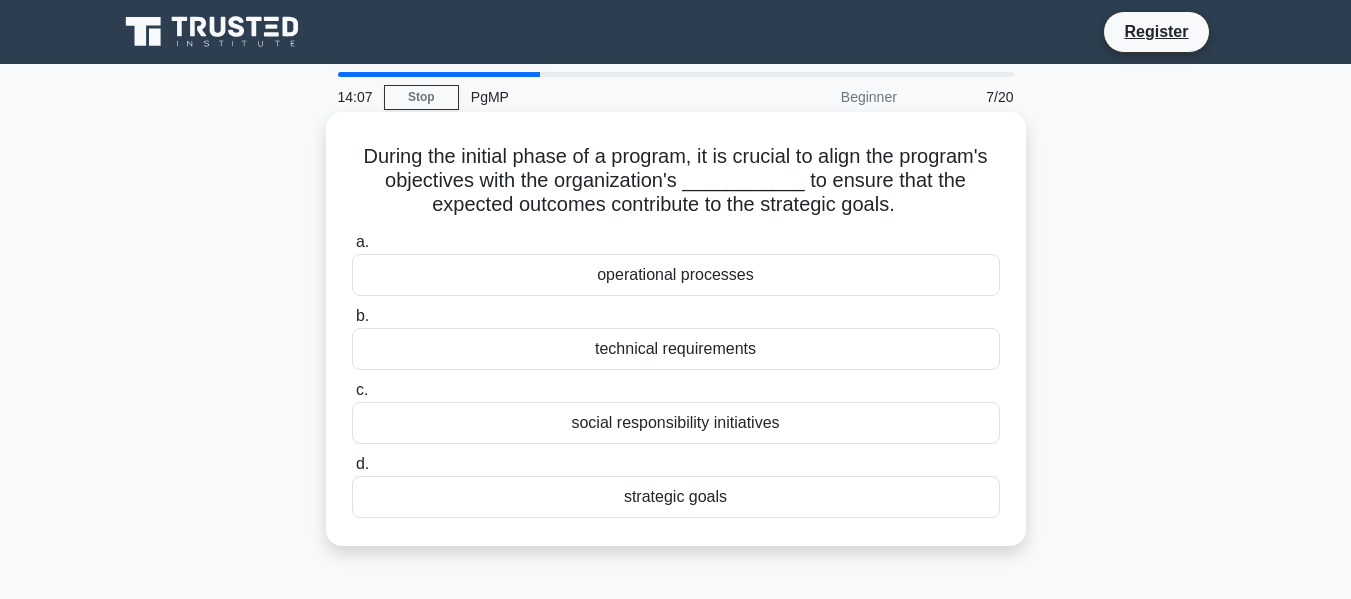click on "strategic goals" at bounding box center (676, 497) 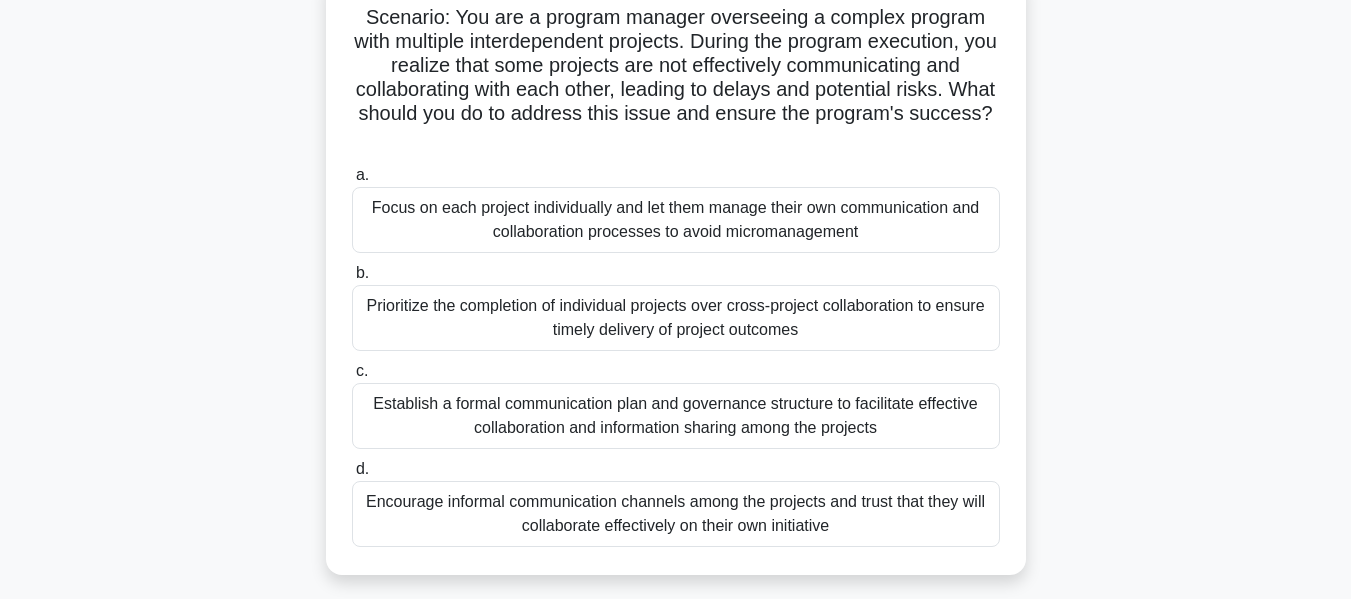 scroll, scrollTop: 145, scrollLeft: 0, axis: vertical 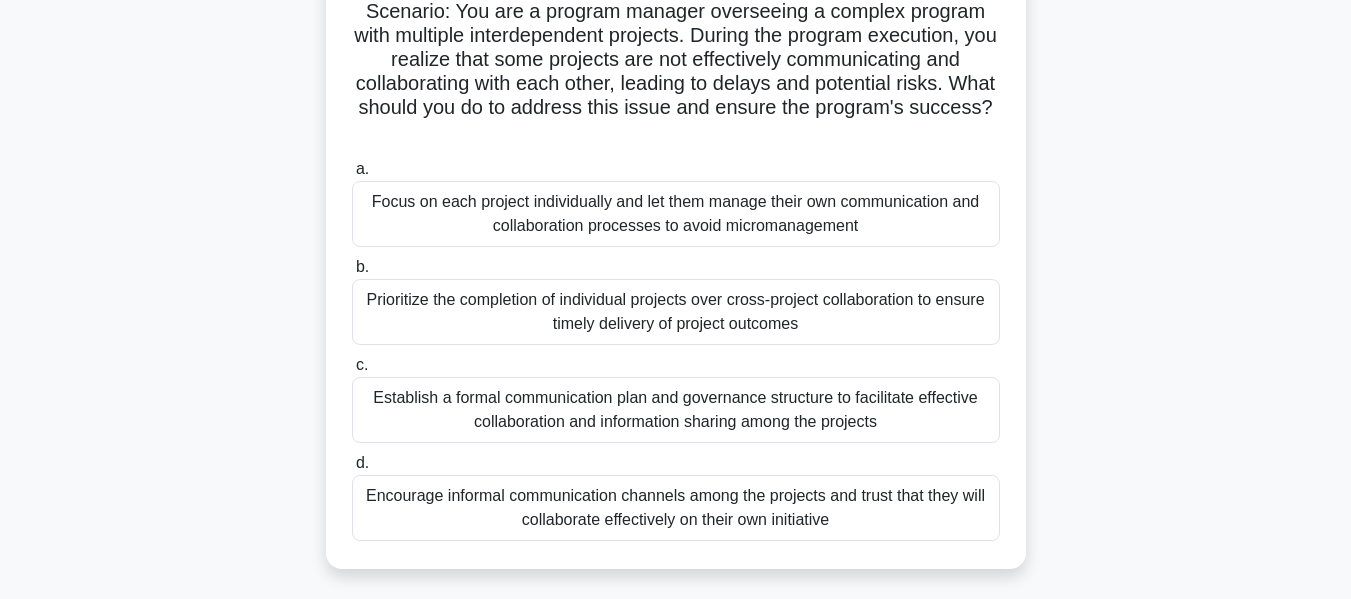 click on "Establish a formal communication plan and governance structure to facilitate effective collaboration and information sharing among the projects" at bounding box center [676, 410] 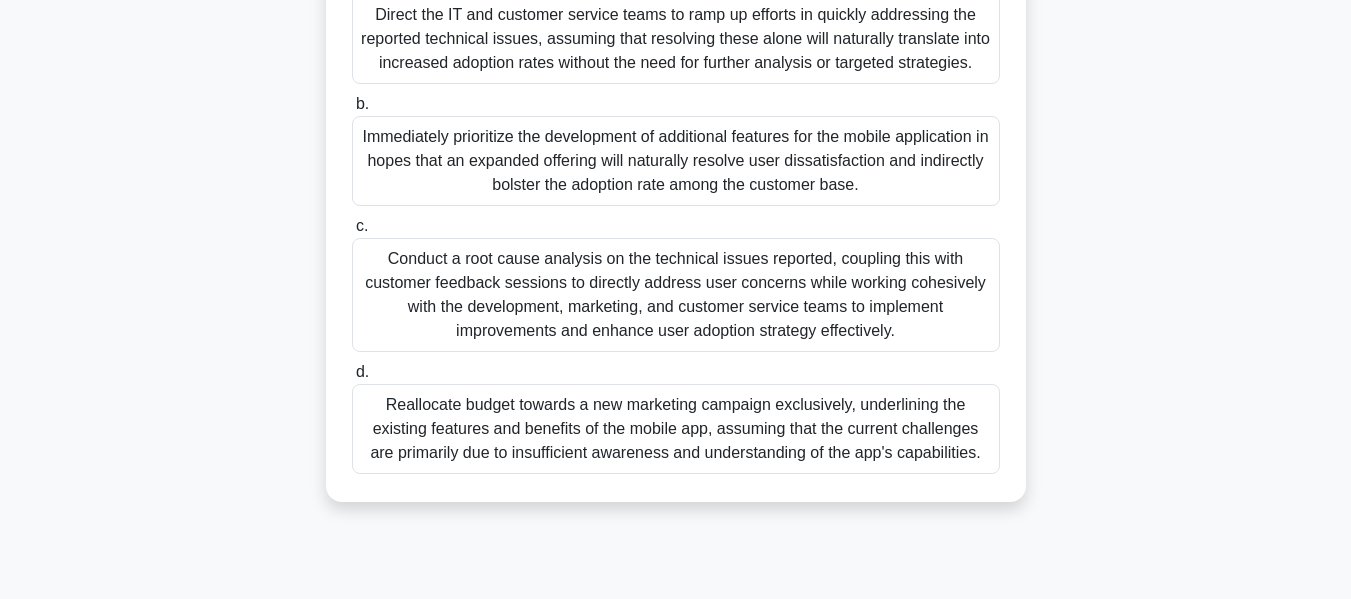 scroll, scrollTop: 429, scrollLeft: 0, axis: vertical 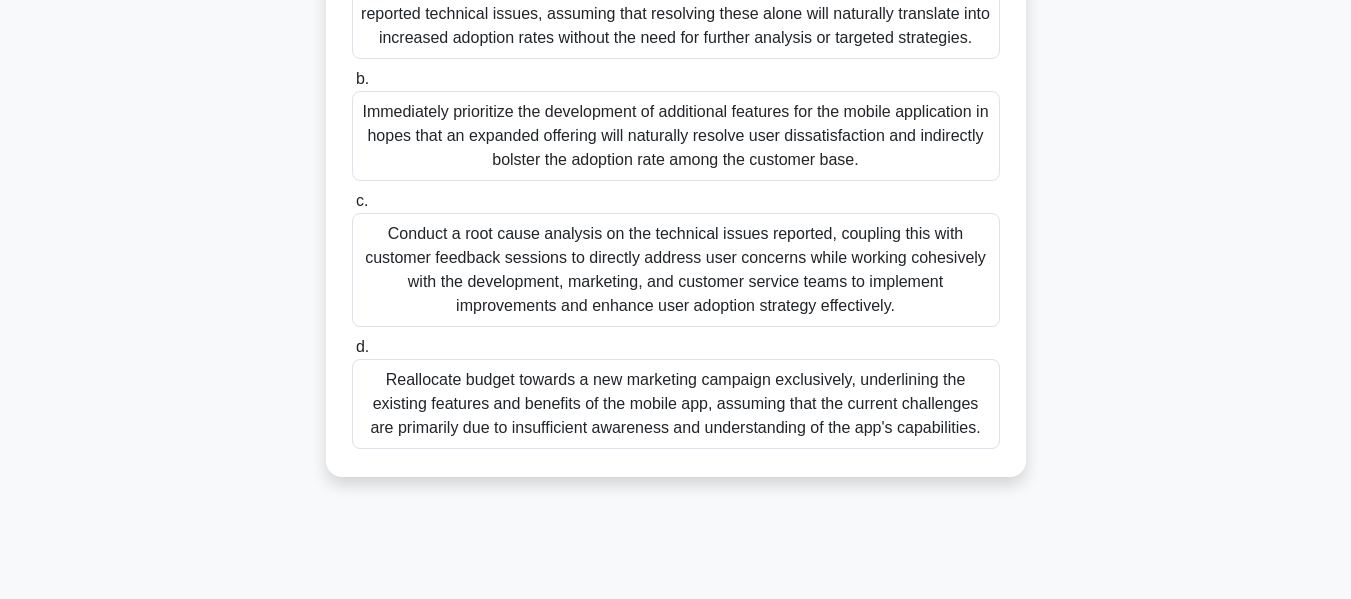 click on "Conduct a root cause analysis on the technical issues reported, coupling this with customer feedback sessions to directly address user concerns while working cohesively with the development, marketing, and customer service teams to implement improvements and enhance user adoption strategy effectively." at bounding box center (676, 270) 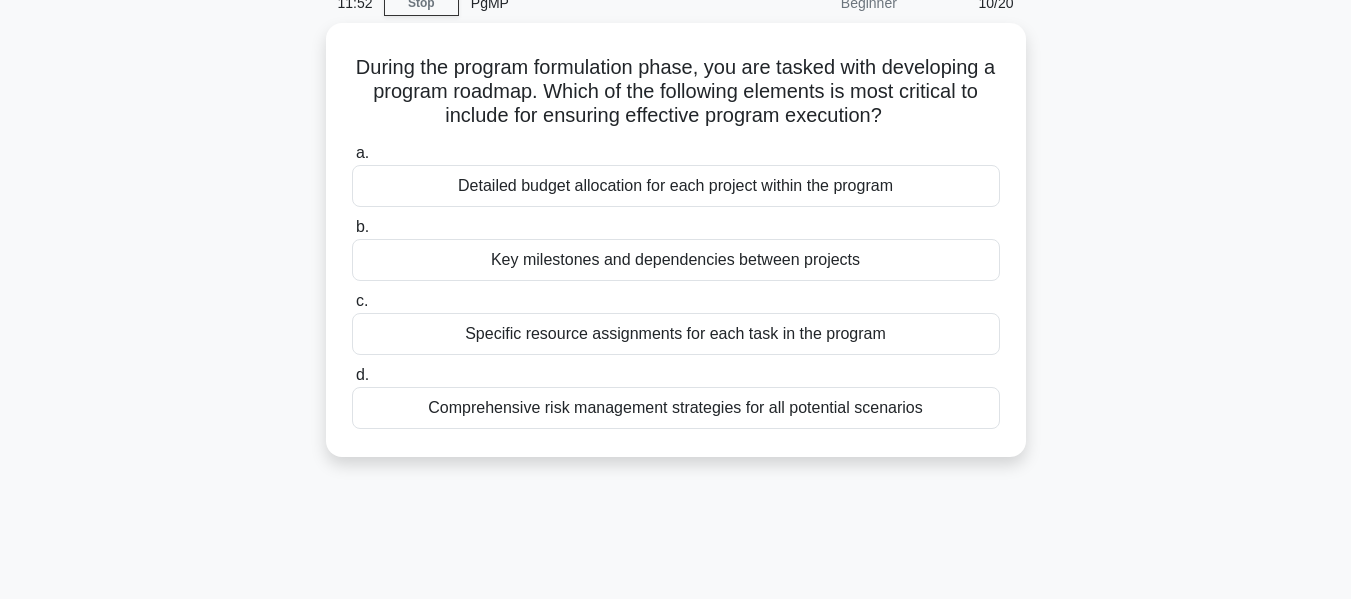 scroll, scrollTop: 0, scrollLeft: 0, axis: both 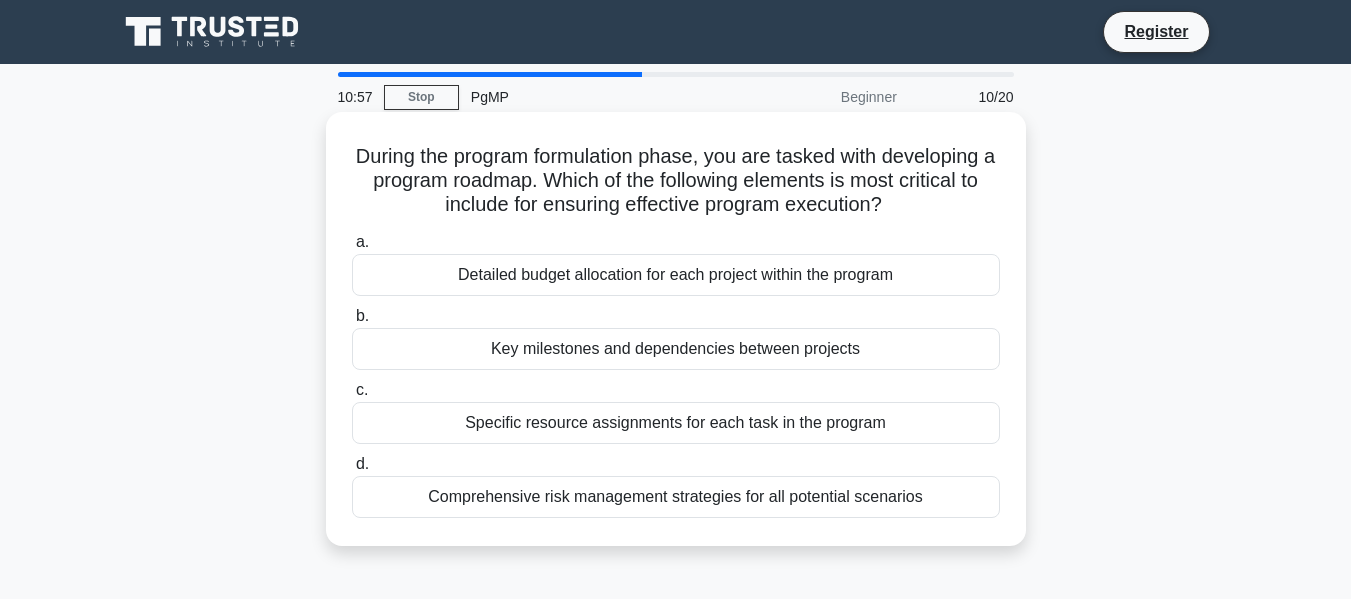 click on "Key milestones and dependencies between projects" at bounding box center [676, 349] 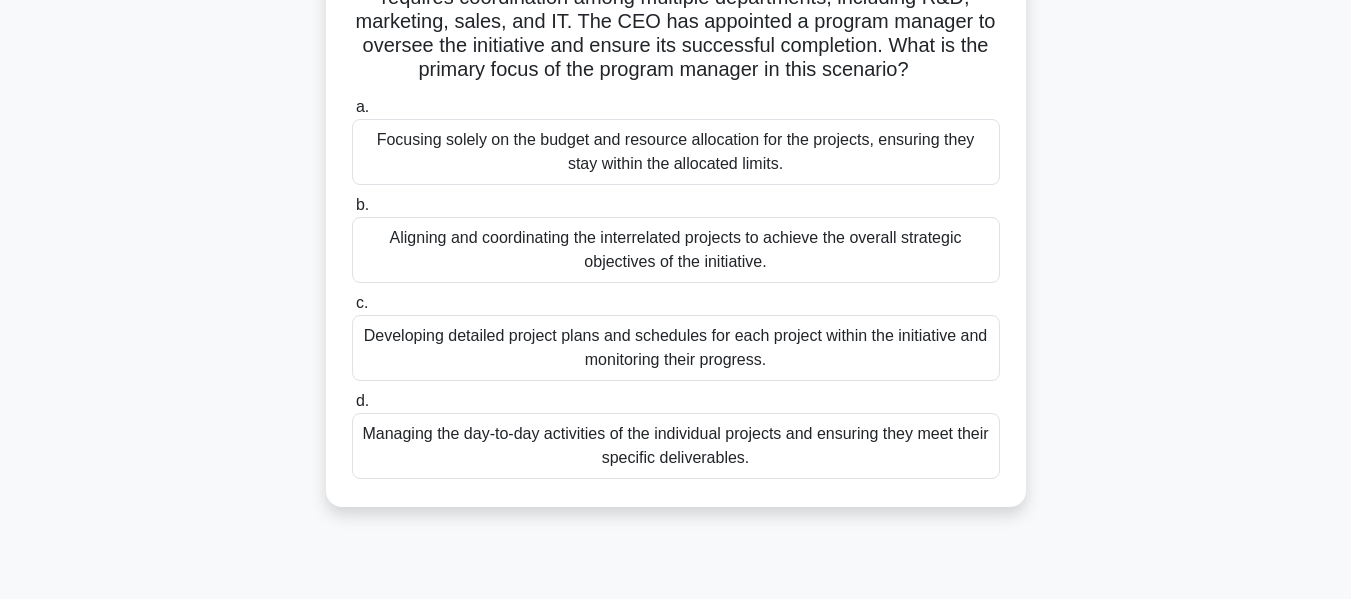 scroll, scrollTop: 235, scrollLeft: 0, axis: vertical 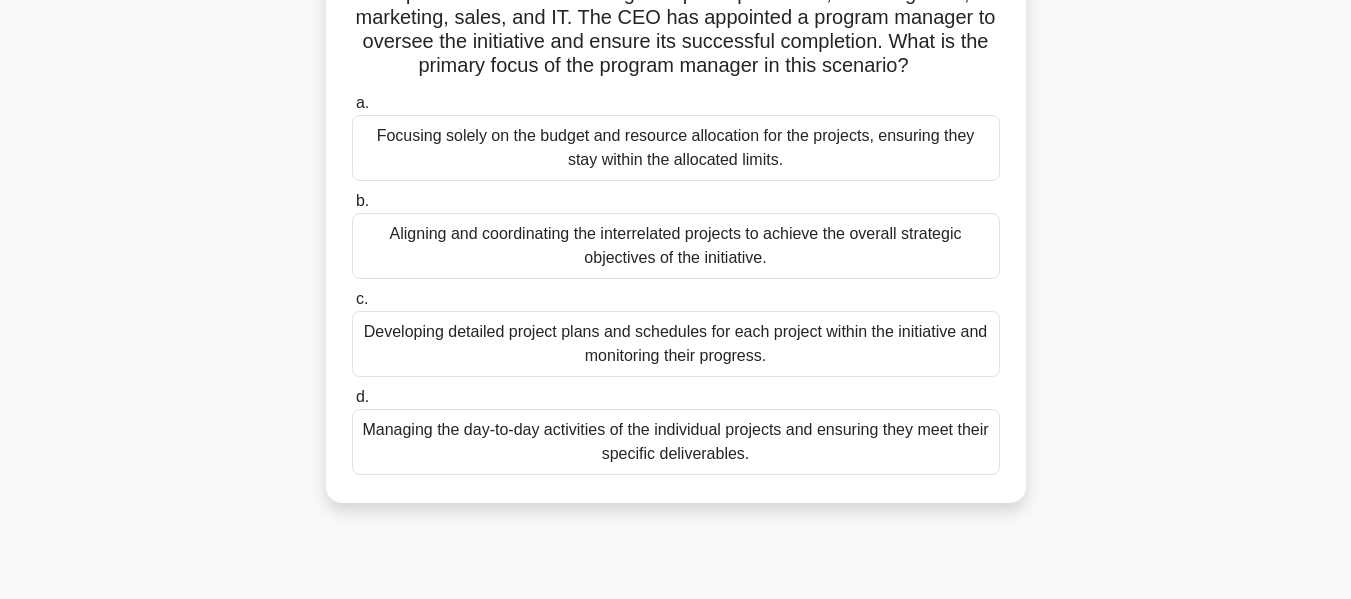 click on "Aligning and coordinating the interrelated projects to achieve the overall strategic objectives of the initiative." at bounding box center (676, 246) 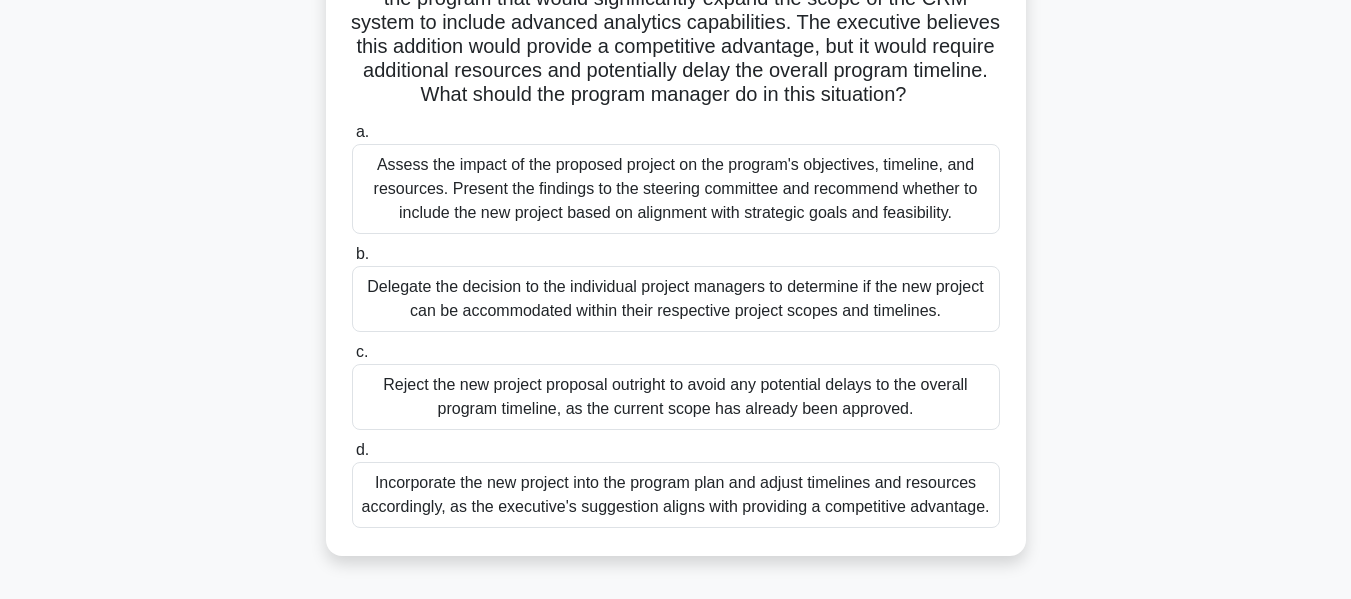 scroll, scrollTop: 282, scrollLeft: 0, axis: vertical 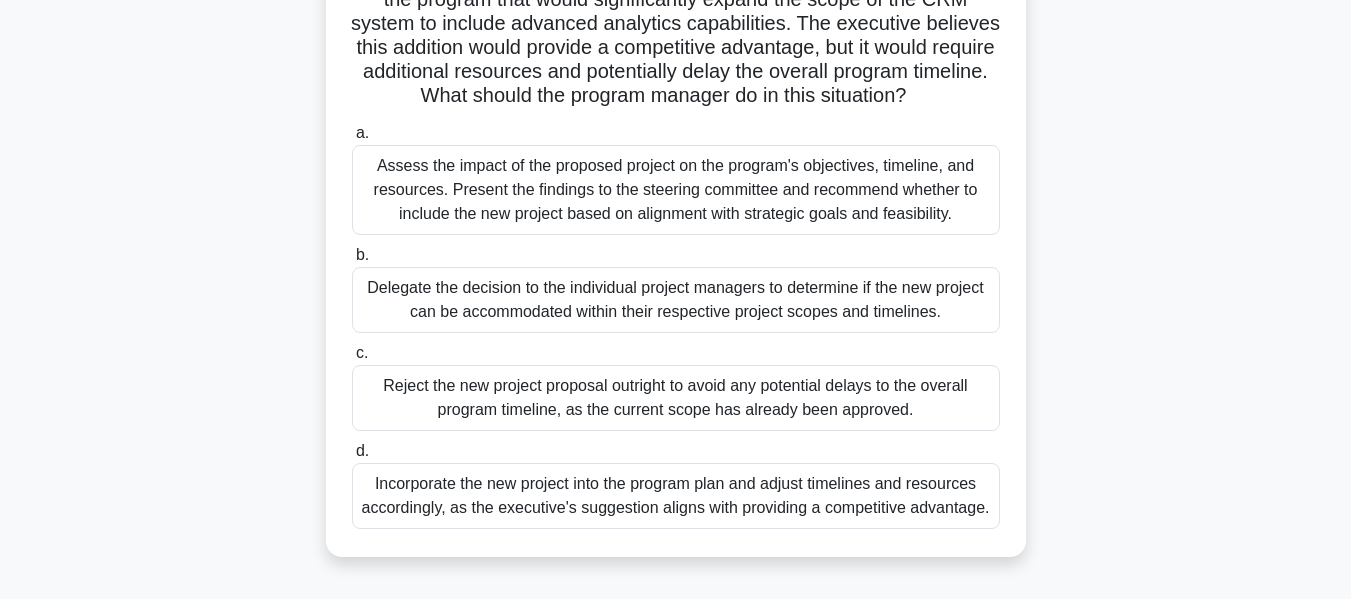 click on "Assess the impact of the proposed project on the program's objectives, timeline, and resources. Present the findings to the steering committee and recommend whether to include the new project based on alignment with strategic goals and feasibility." at bounding box center (676, 190) 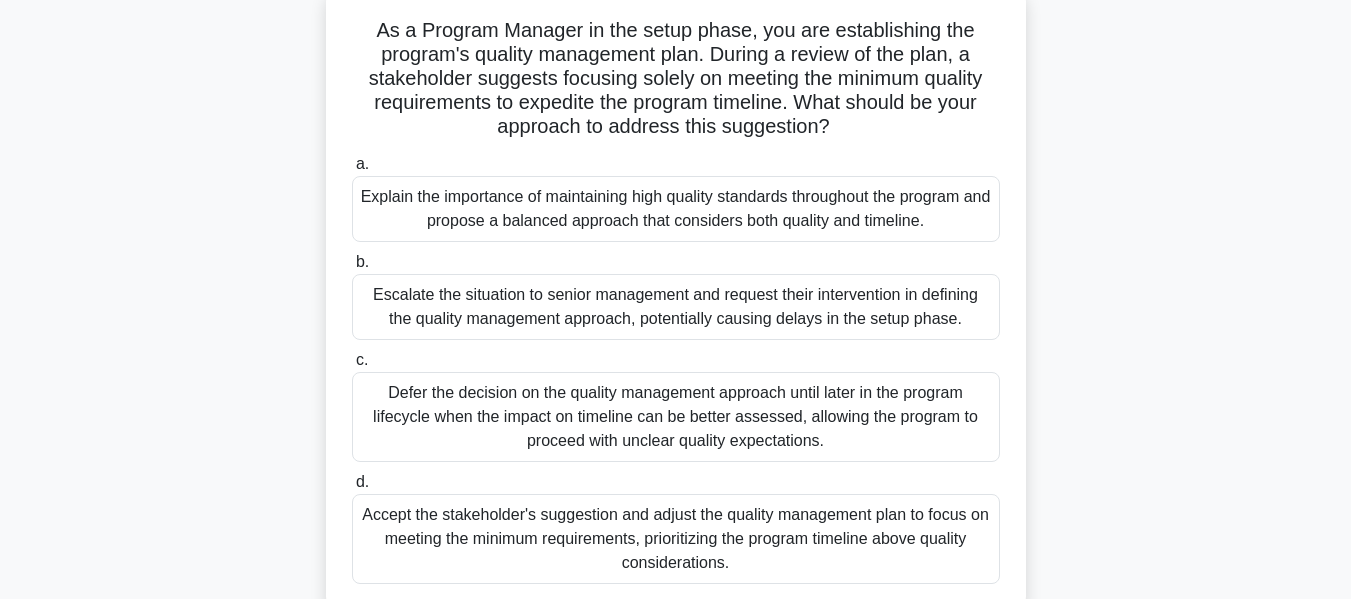 scroll, scrollTop: 129, scrollLeft: 0, axis: vertical 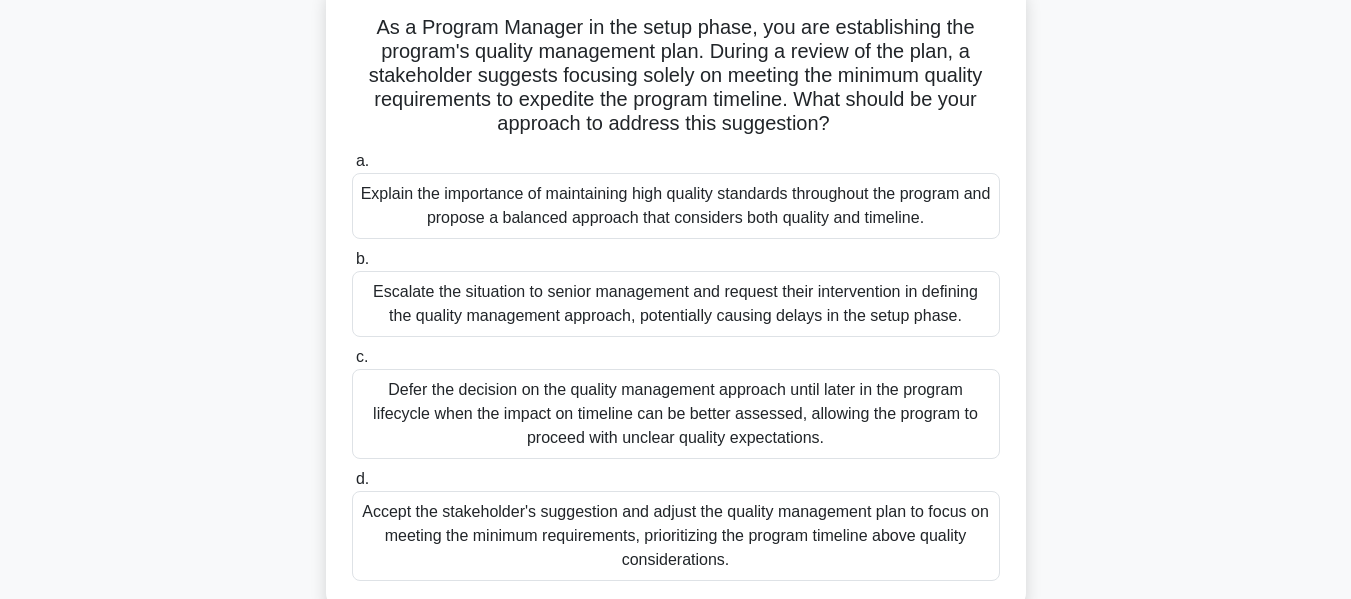 click on "Explain the importance of maintaining high quality standards throughout the program and propose a balanced approach that considers both quality and timeline." at bounding box center (676, 206) 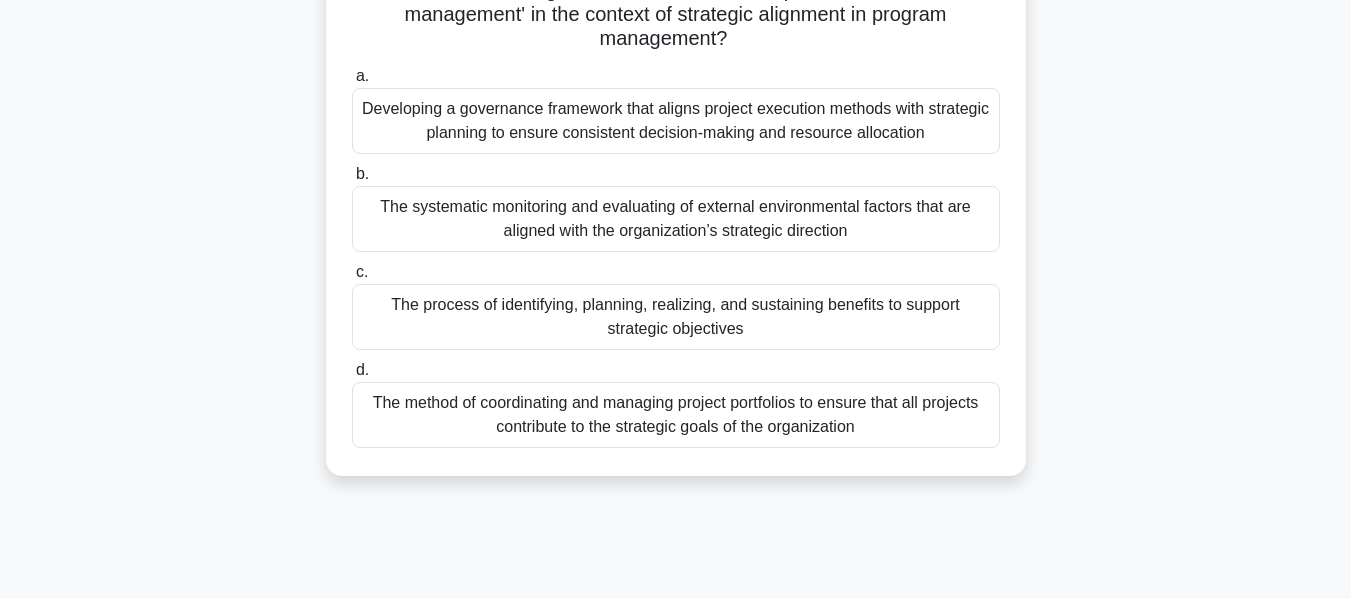 scroll, scrollTop: 167, scrollLeft: 0, axis: vertical 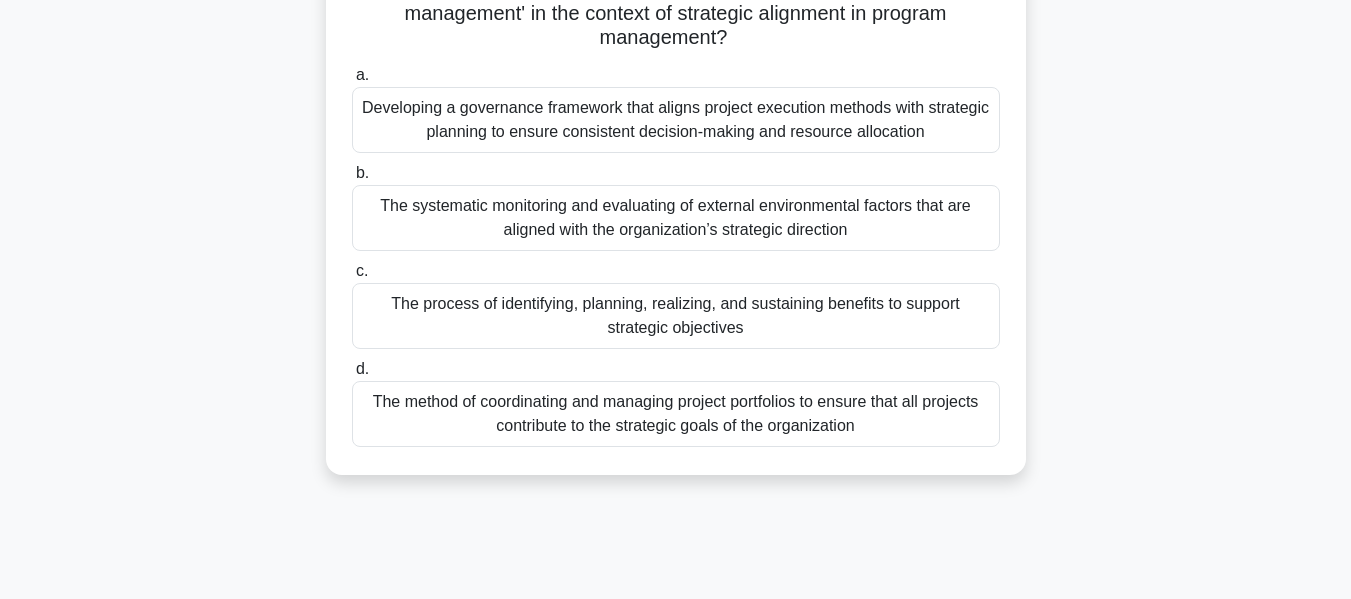 click on "The process of identifying, planning, realizing, and sustaining benefits to support strategic objectives" at bounding box center [676, 316] 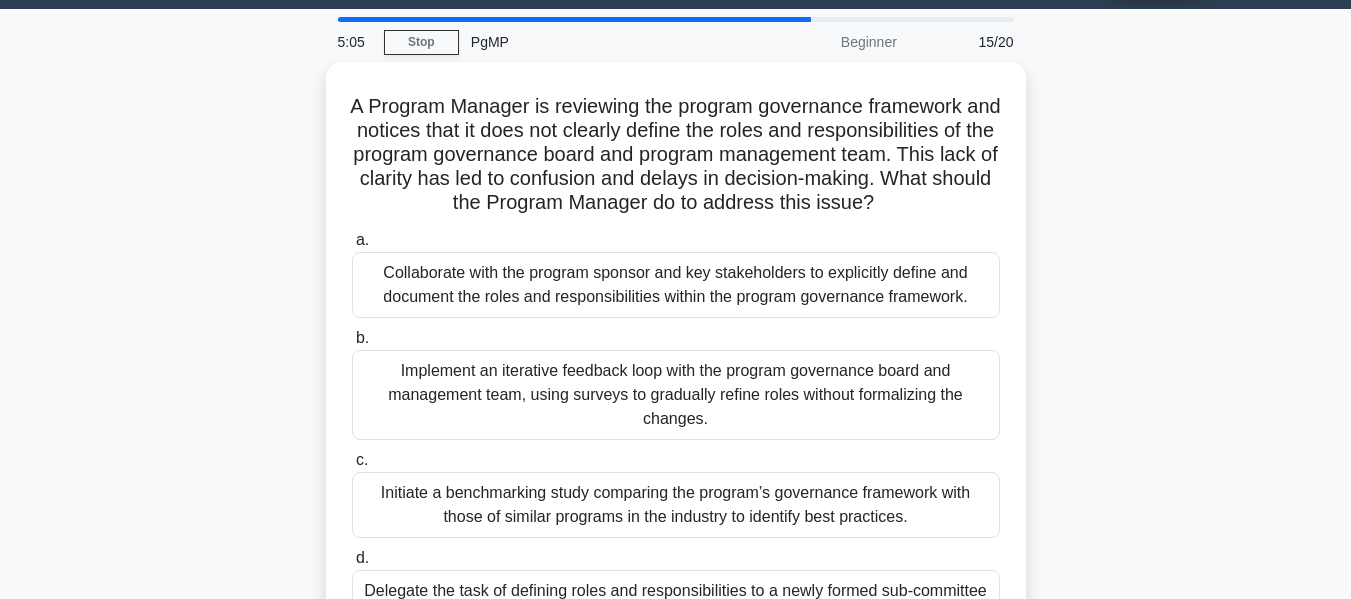 scroll, scrollTop: 54, scrollLeft: 0, axis: vertical 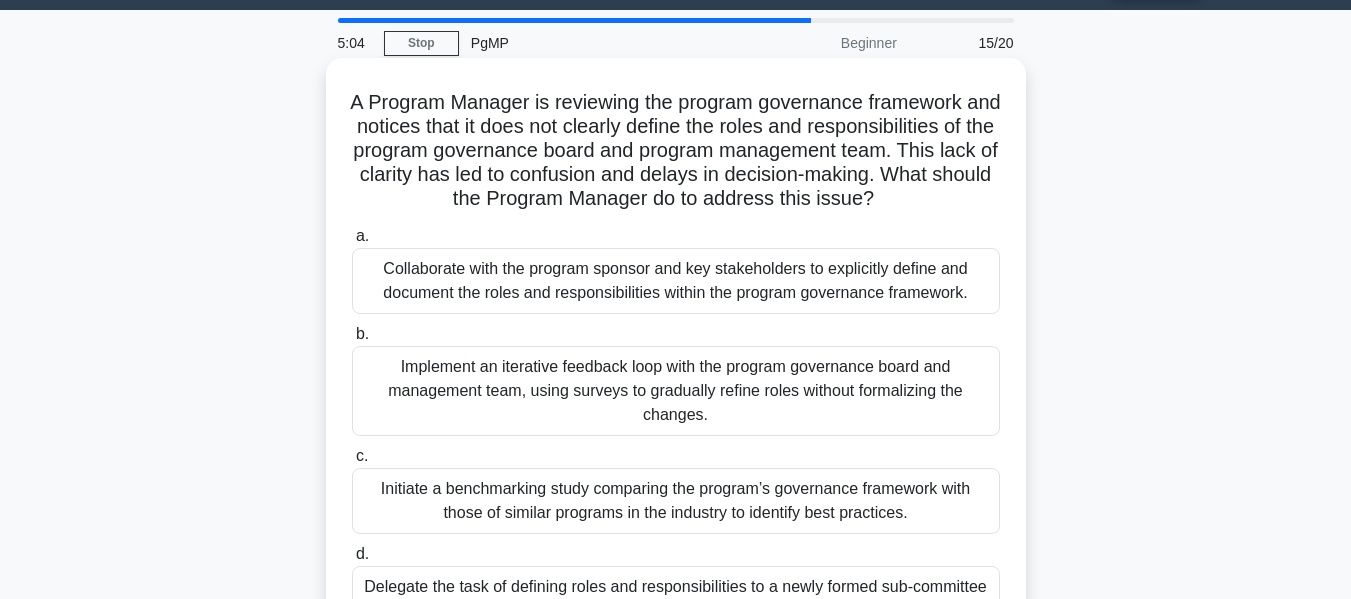 click on "Collaborate with the program sponsor and key stakeholders to explicitly define and document the roles and responsibilities within the program governance framework." at bounding box center (676, 281) 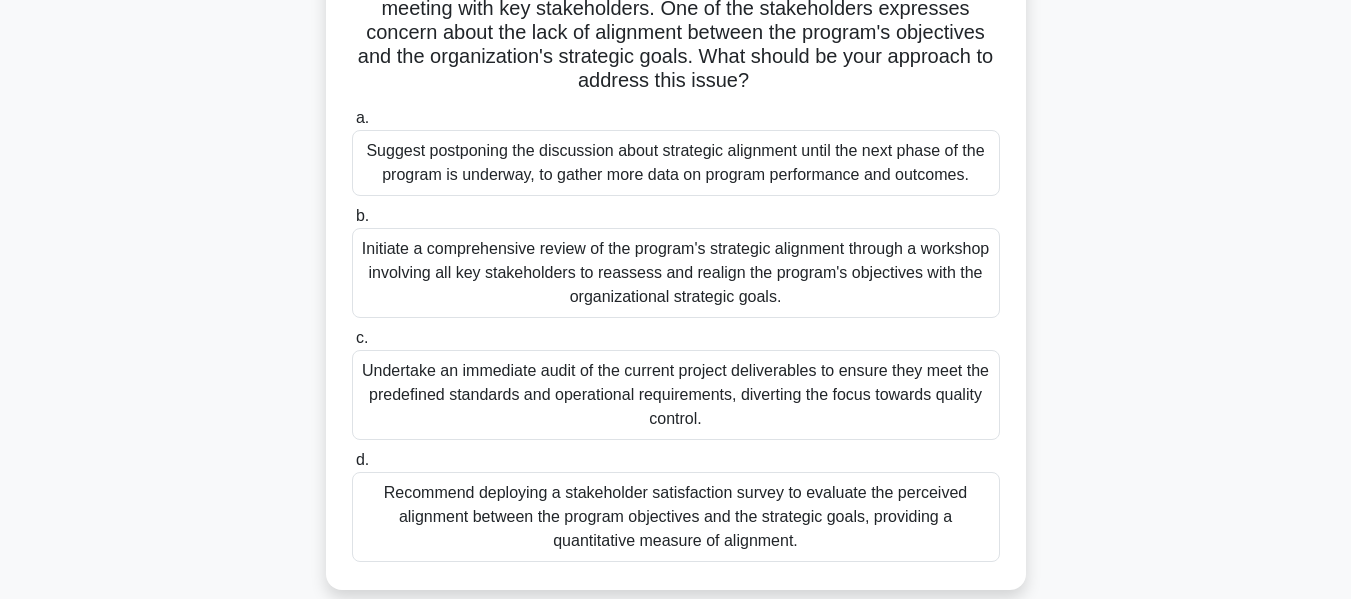 scroll, scrollTop: 172, scrollLeft: 0, axis: vertical 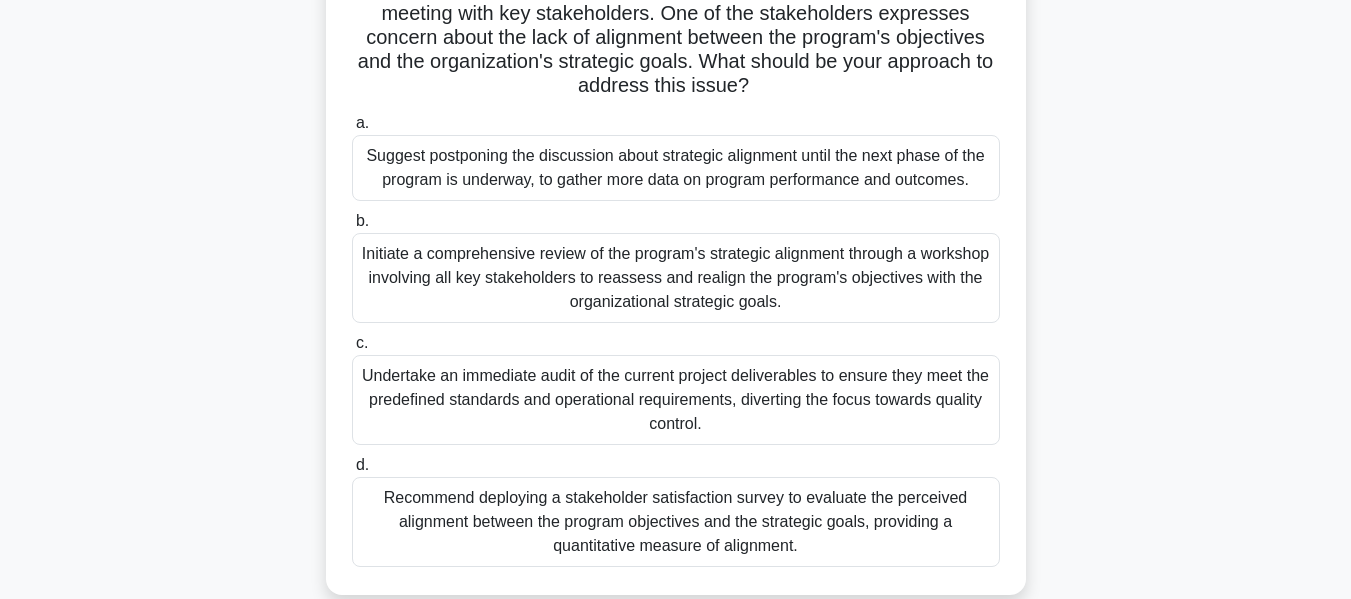 click on "Initiate a comprehensive review of the program's strategic alignment through a workshop involving all key stakeholders to reassess and realign the program's objectives with the organizational strategic goals." at bounding box center [676, 278] 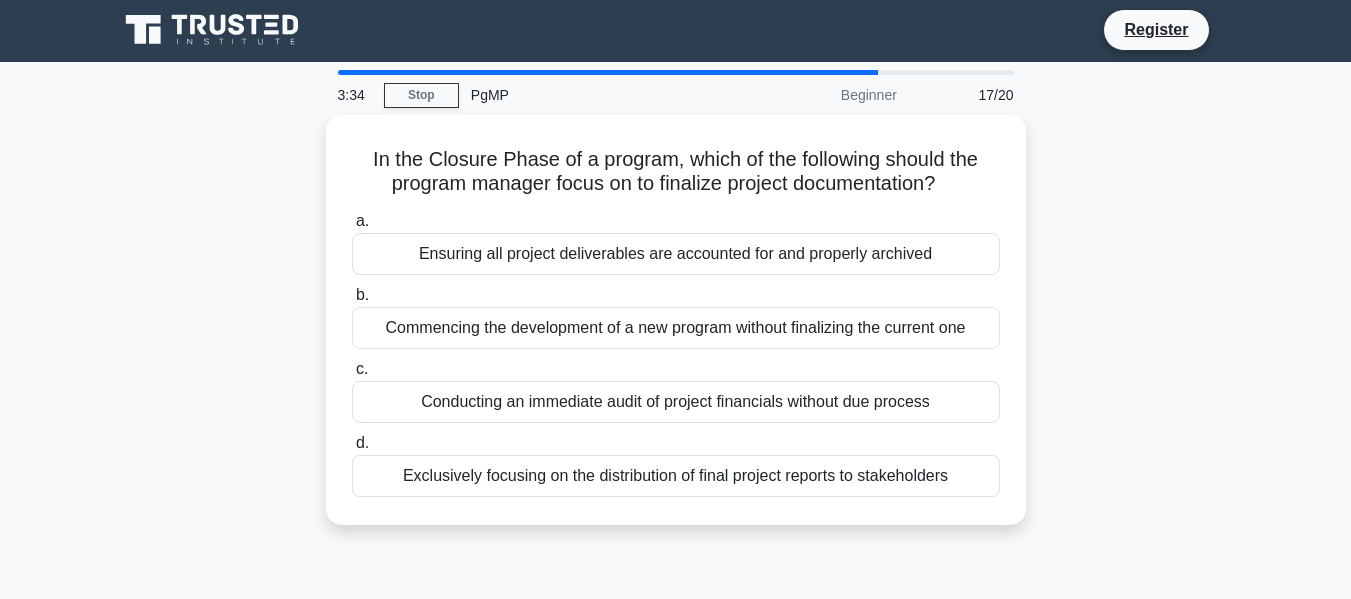 scroll, scrollTop: 0, scrollLeft: 0, axis: both 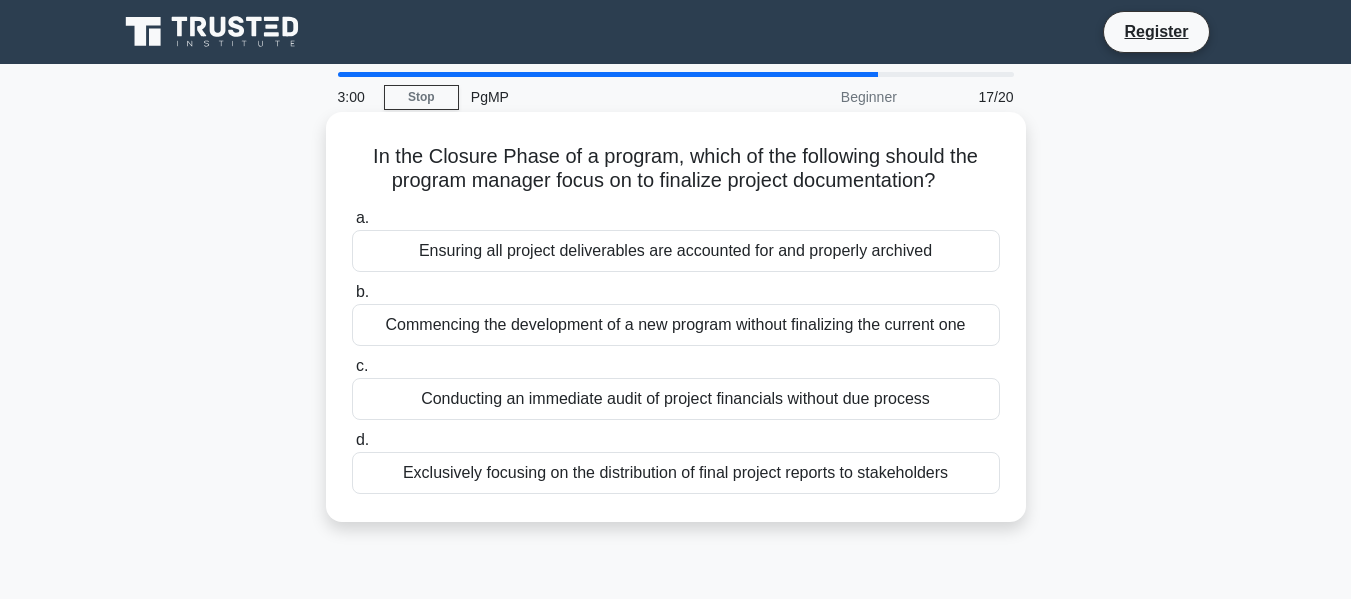 click on "Ensuring all project deliverables are accounted for and properly archived" at bounding box center [676, 251] 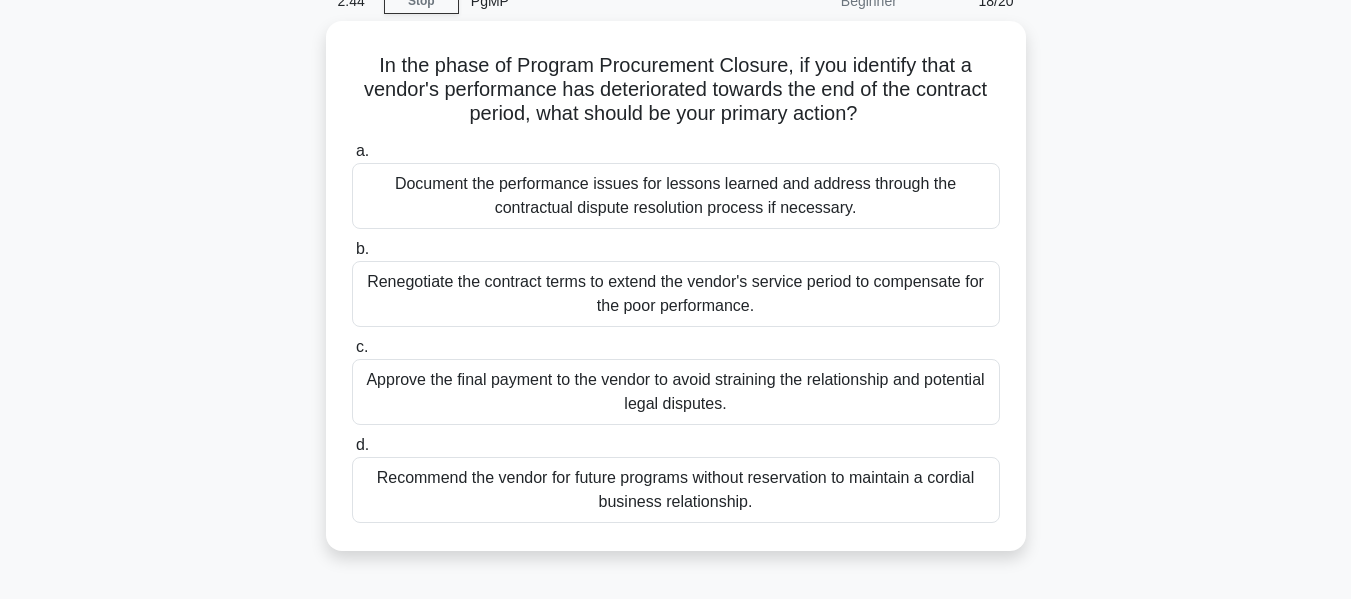 scroll, scrollTop: 101, scrollLeft: 0, axis: vertical 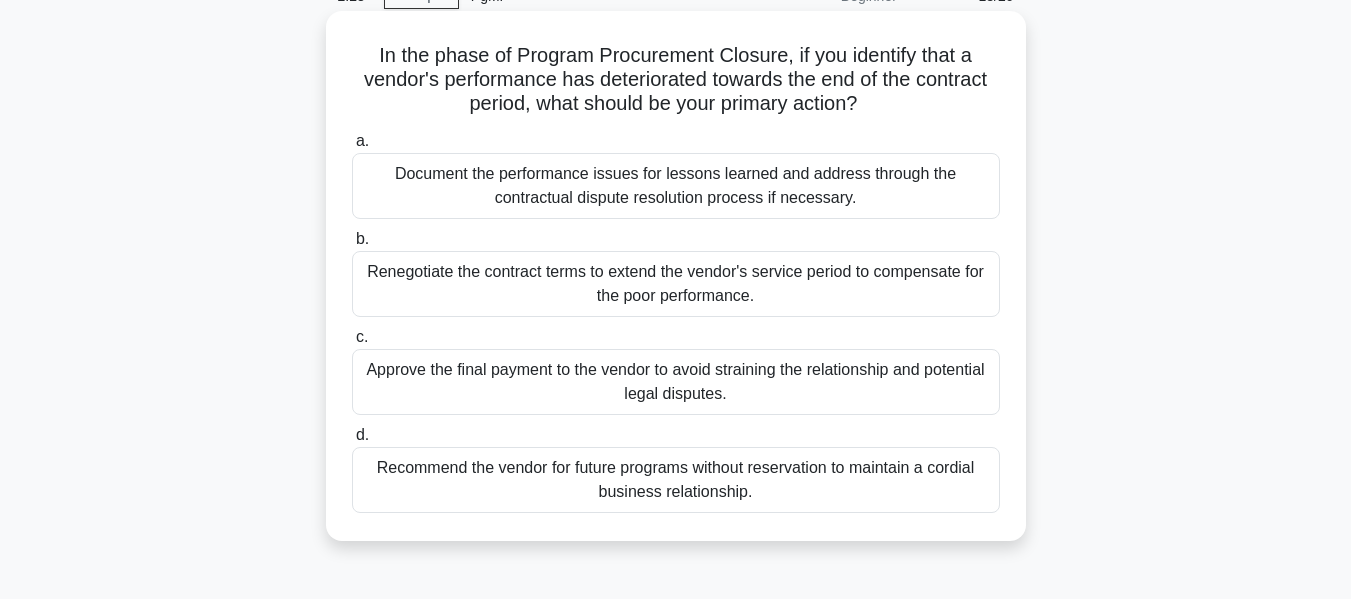 click on "Document the performance issues for lessons learned and address through the contractual dispute resolution process if necessary." at bounding box center [676, 186] 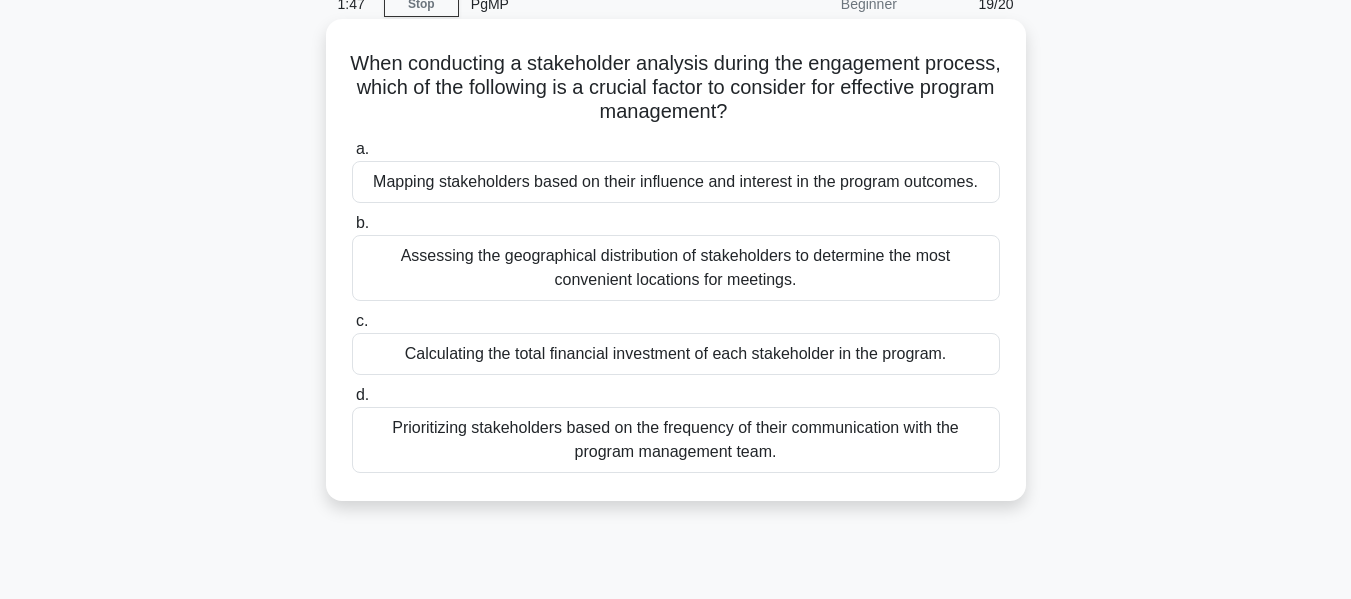 scroll, scrollTop: 94, scrollLeft: 0, axis: vertical 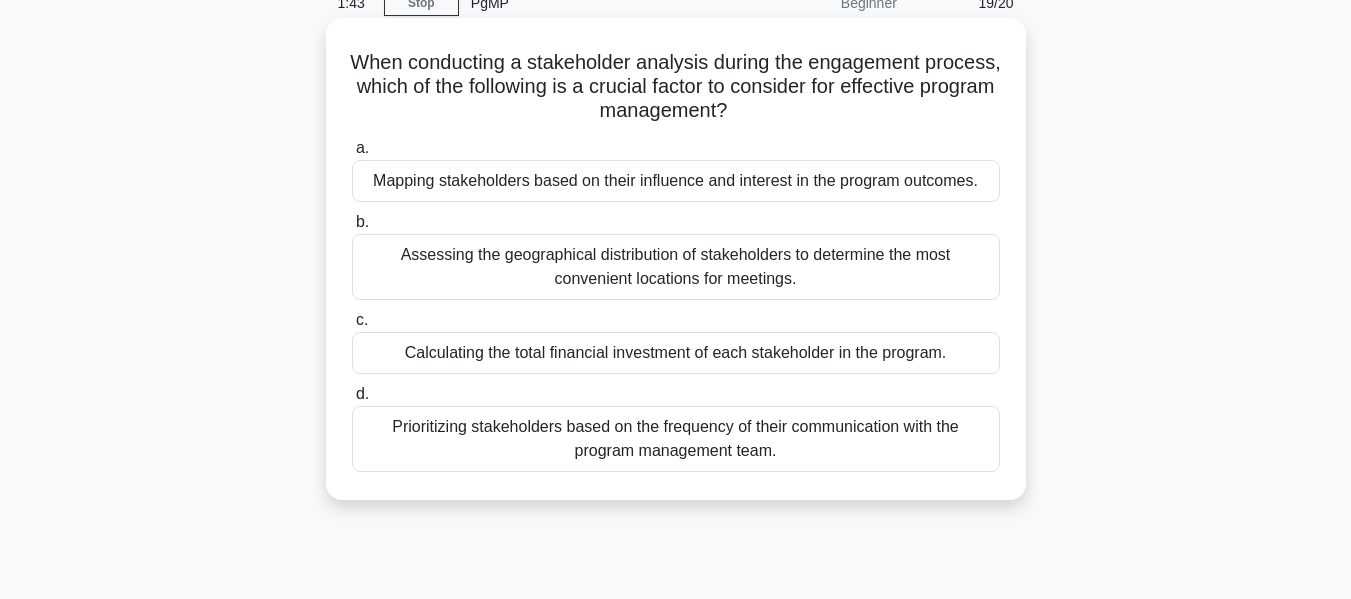 click on "Mapping stakeholders based on their influence and interest in the program outcomes." at bounding box center (676, 181) 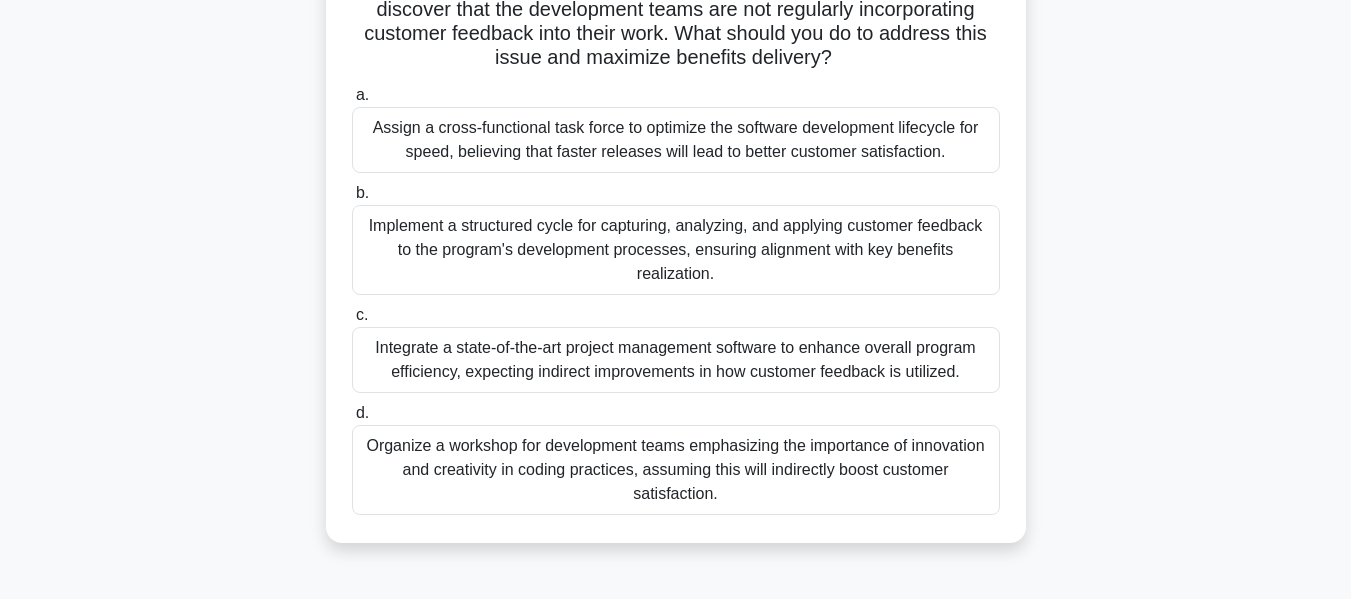 scroll, scrollTop: 182, scrollLeft: 0, axis: vertical 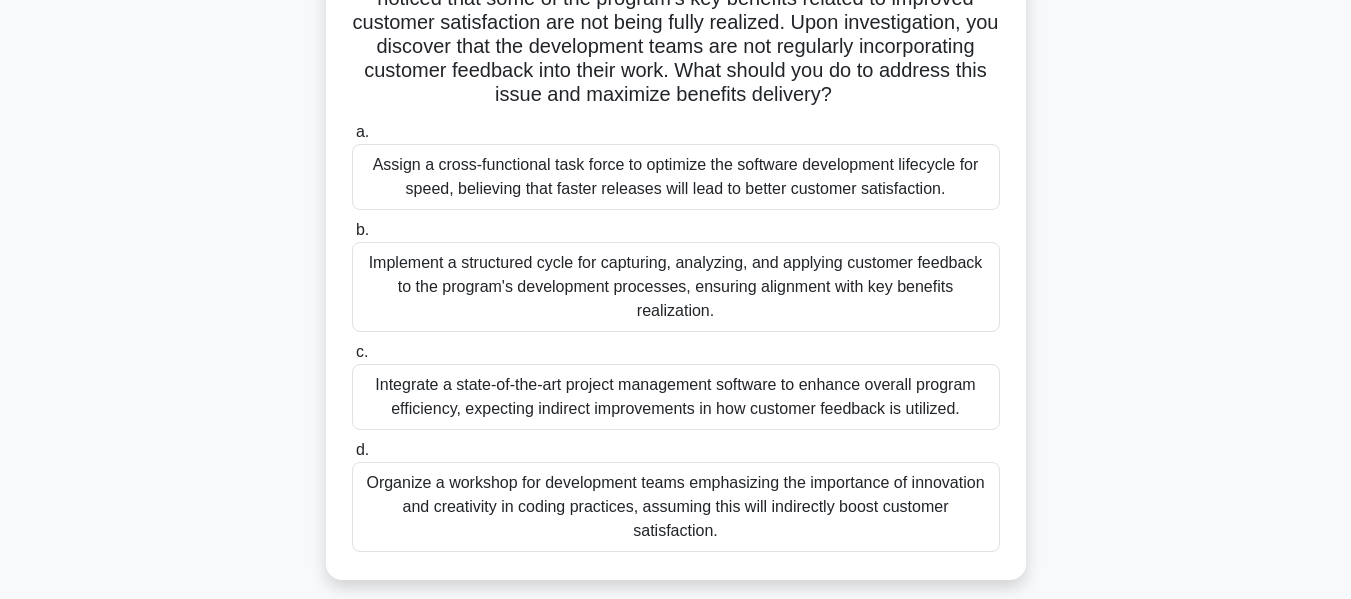 click on "Implement a structured cycle for capturing, analyzing, and applying customer feedback to the program's development processes, ensuring alignment with key benefits realization." at bounding box center [676, 287] 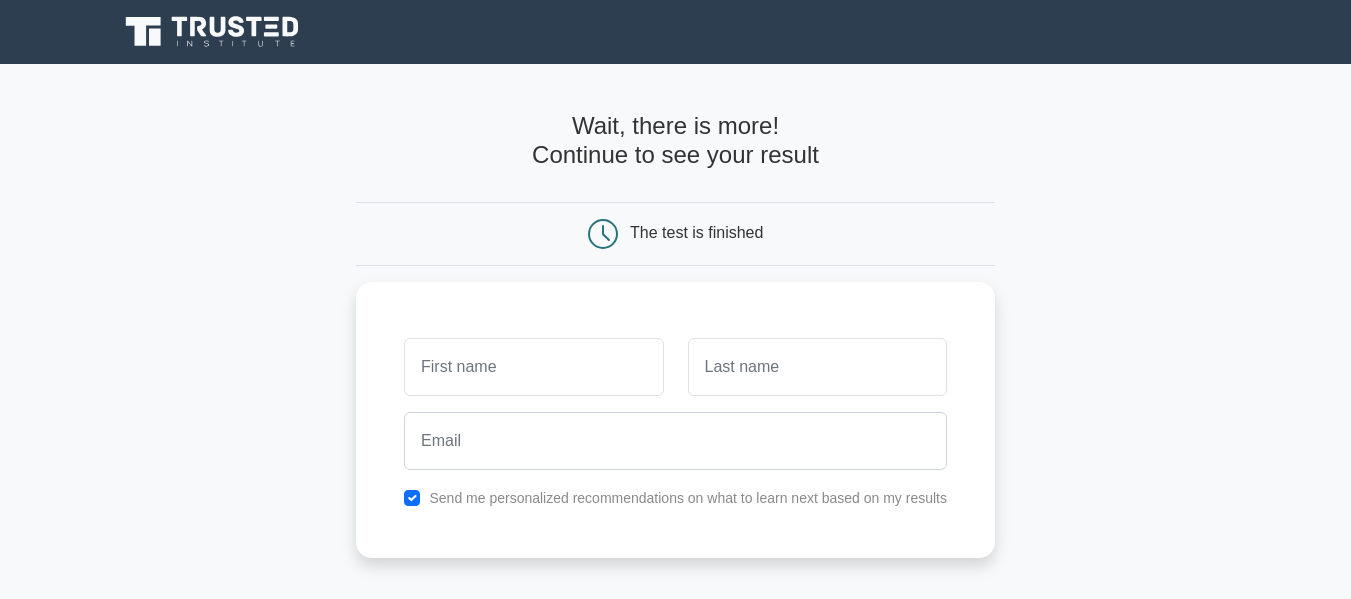 scroll, scrollTop: 0, scrollLeft: 0, axis: both 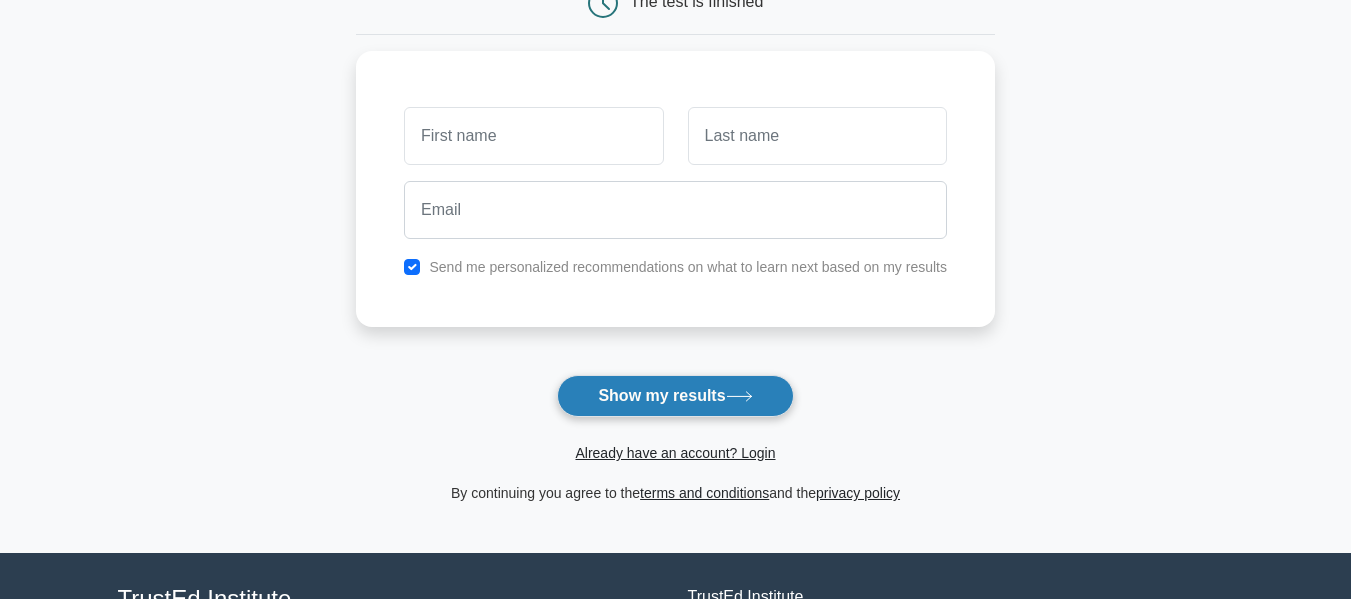 click on "Show my results" at bounding box center (675, 396) 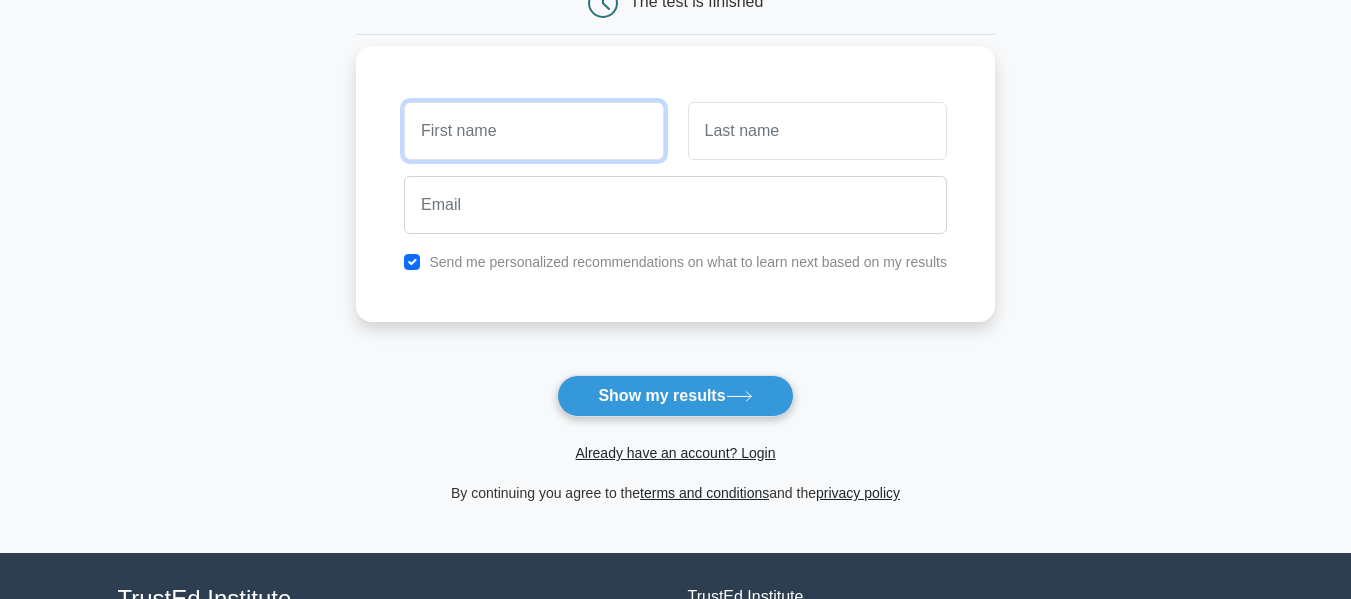 type on "d" 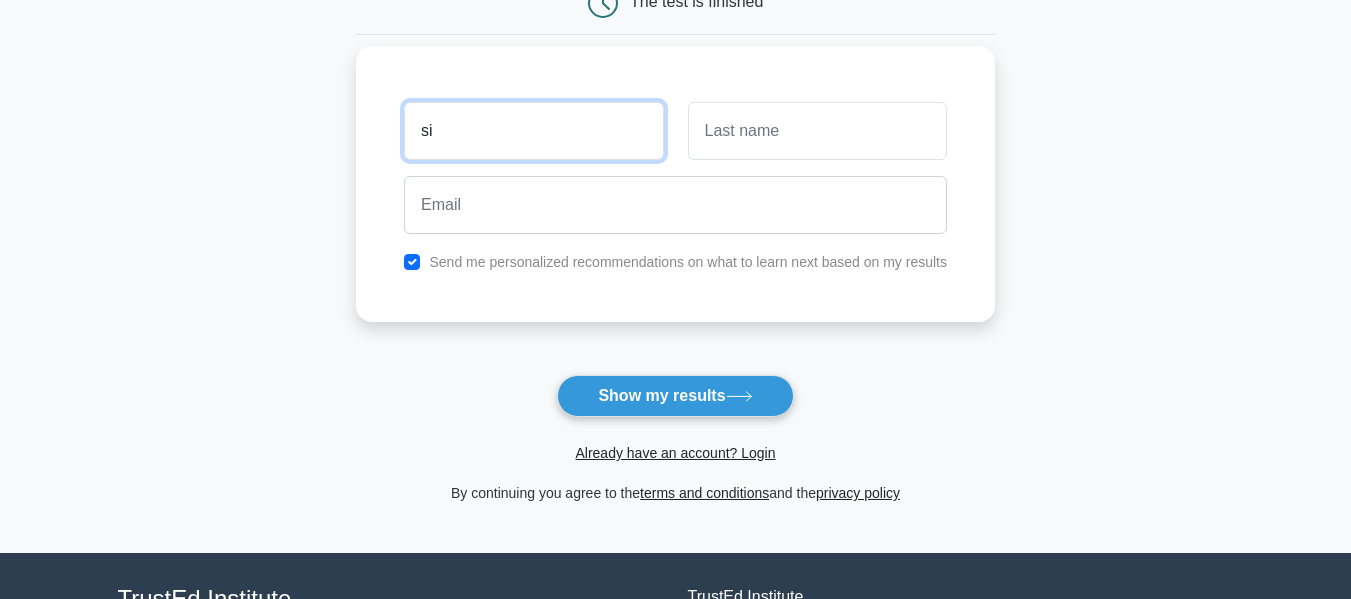 type on "si" 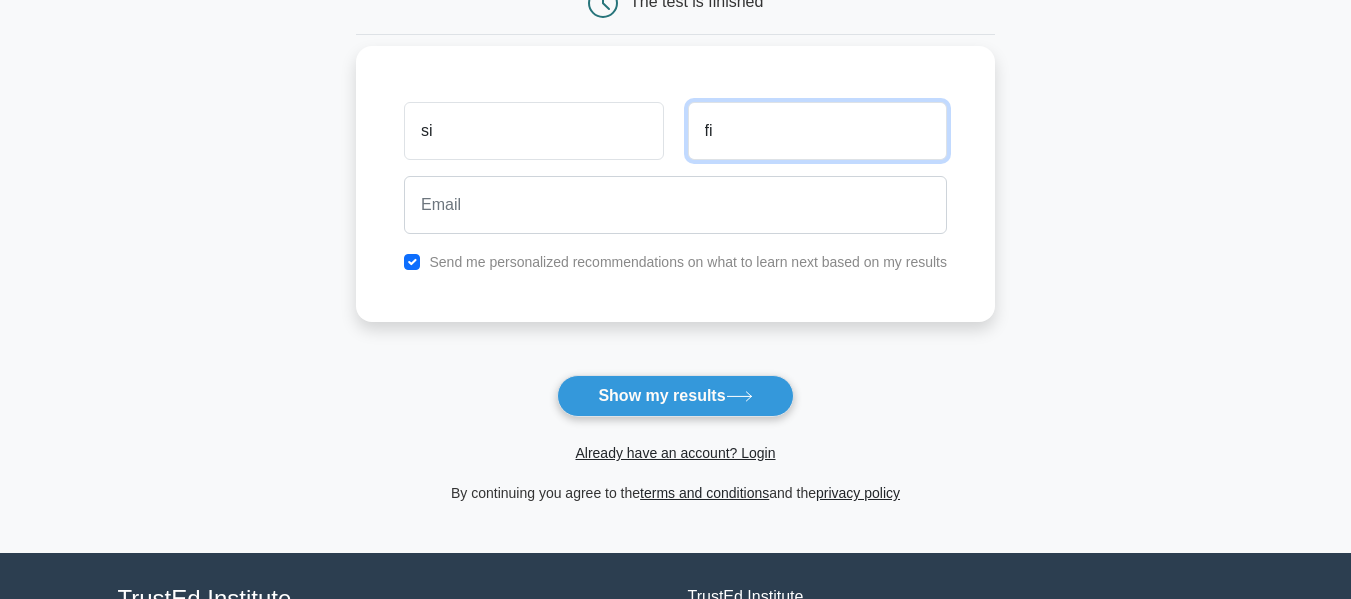 type on "fi" 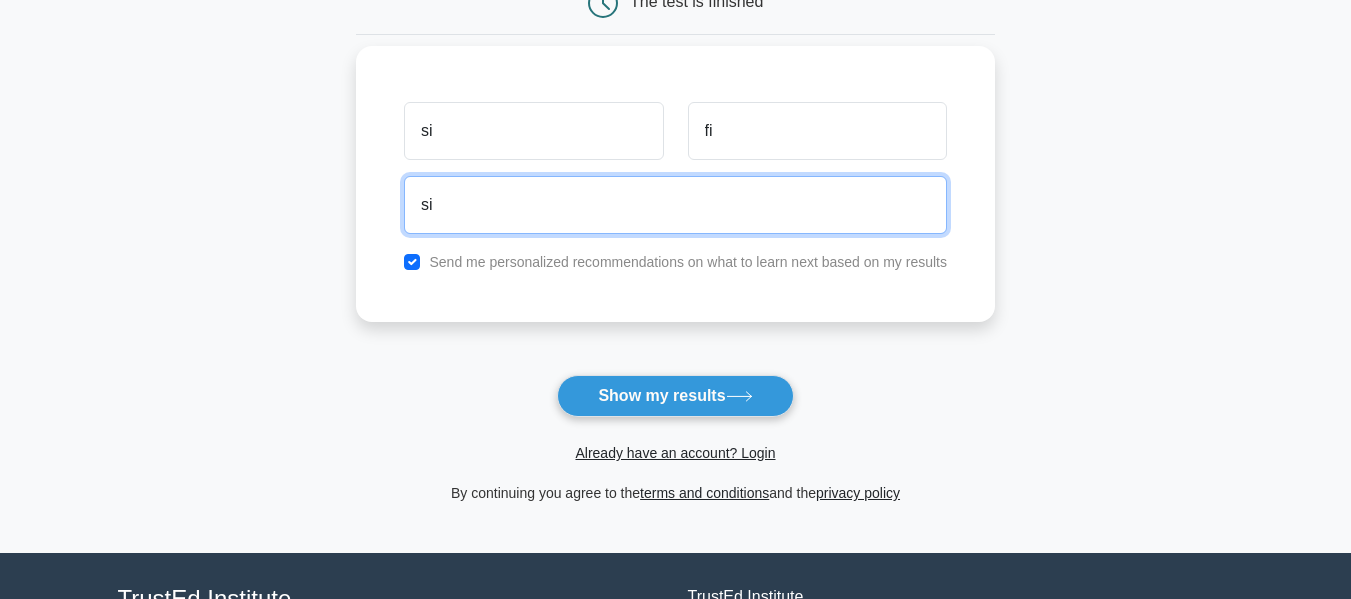 type on "siarafelder@gmail.com" 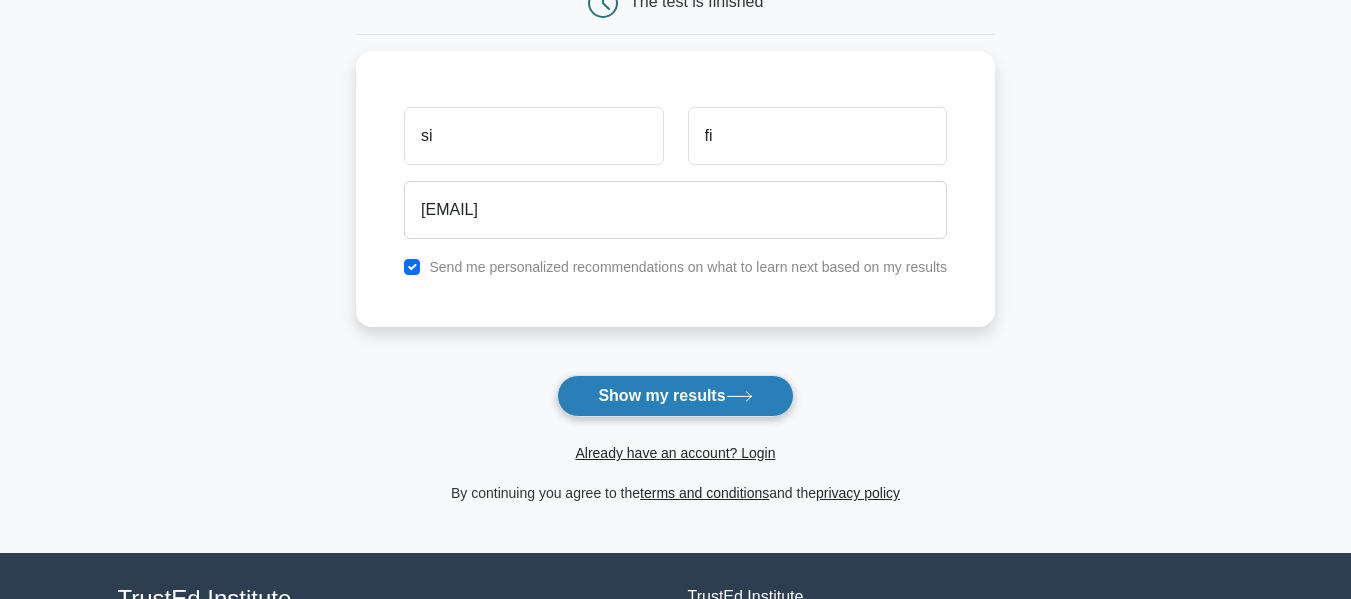 click on "Show my results" at bounding box center (675, 396) 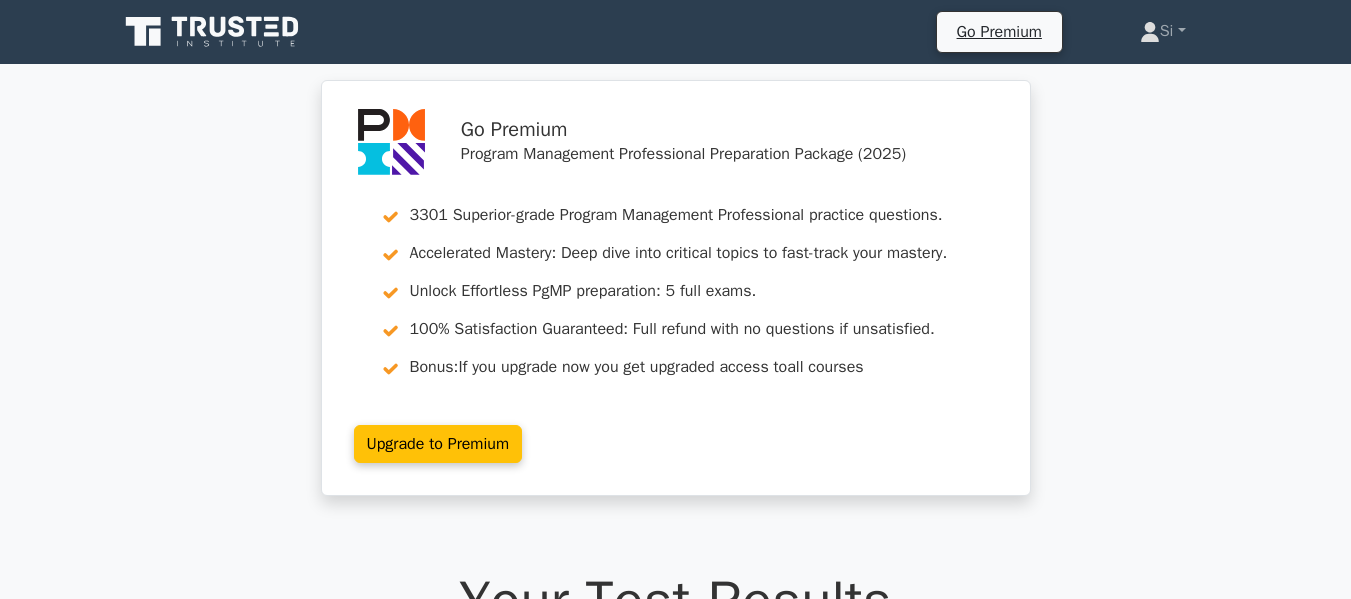 scroll, scrollTop: 0, scrollLeft: 0, axis: both 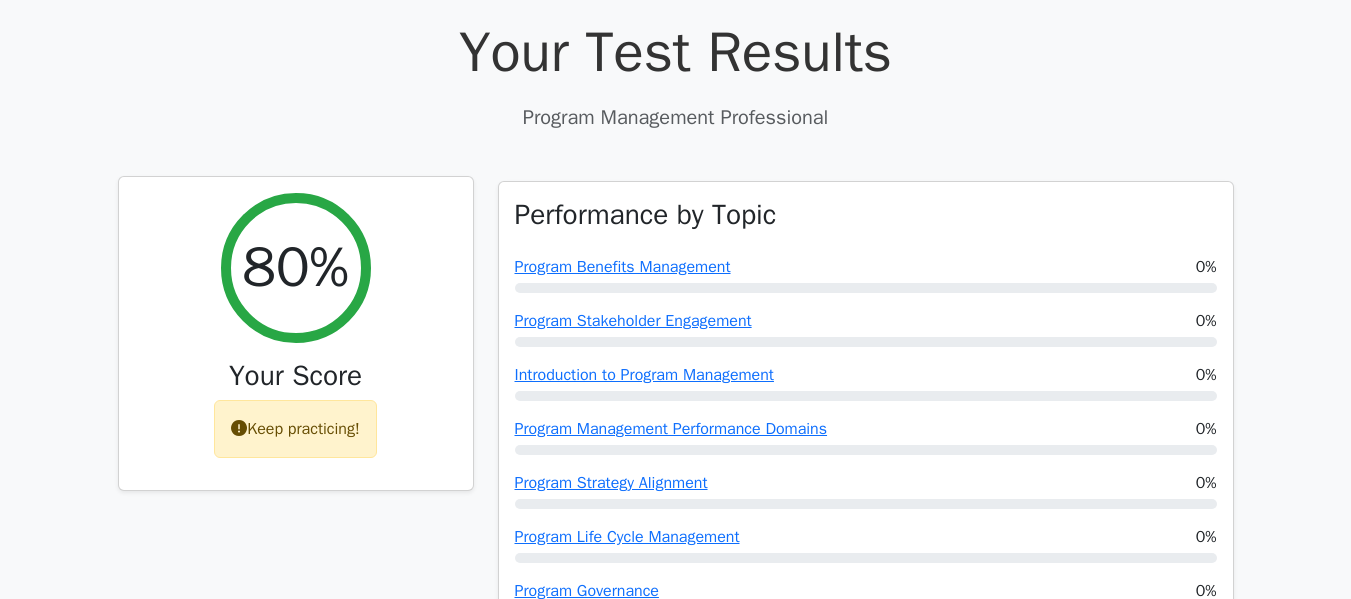 click at bounding box center (239, 428) 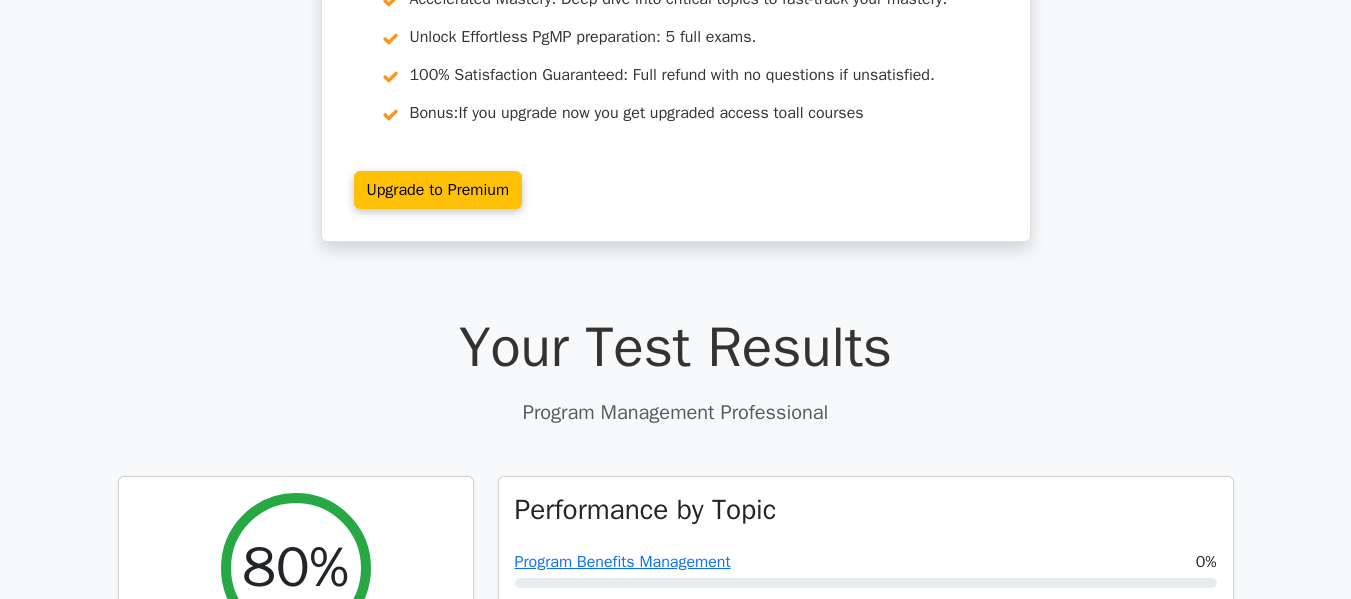 scroll, scrollTop: 252, scrollLeft: 0, axis: vertical 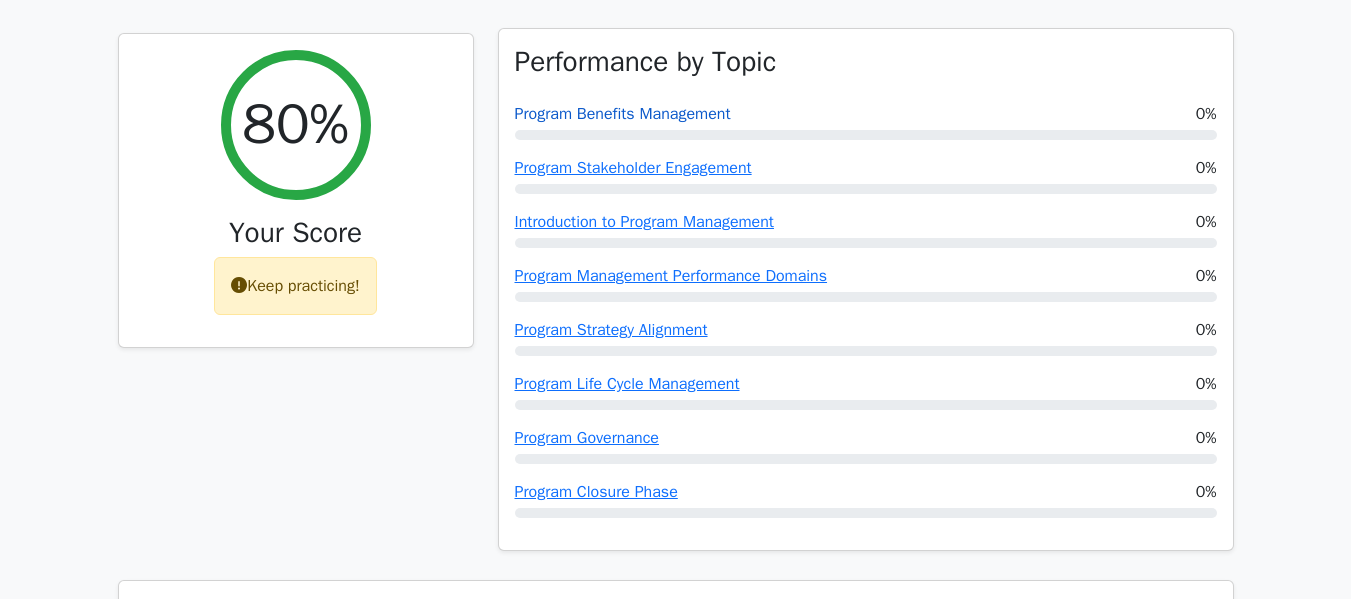 click on "Program Benefits Management" at bounding box center [623, 114] 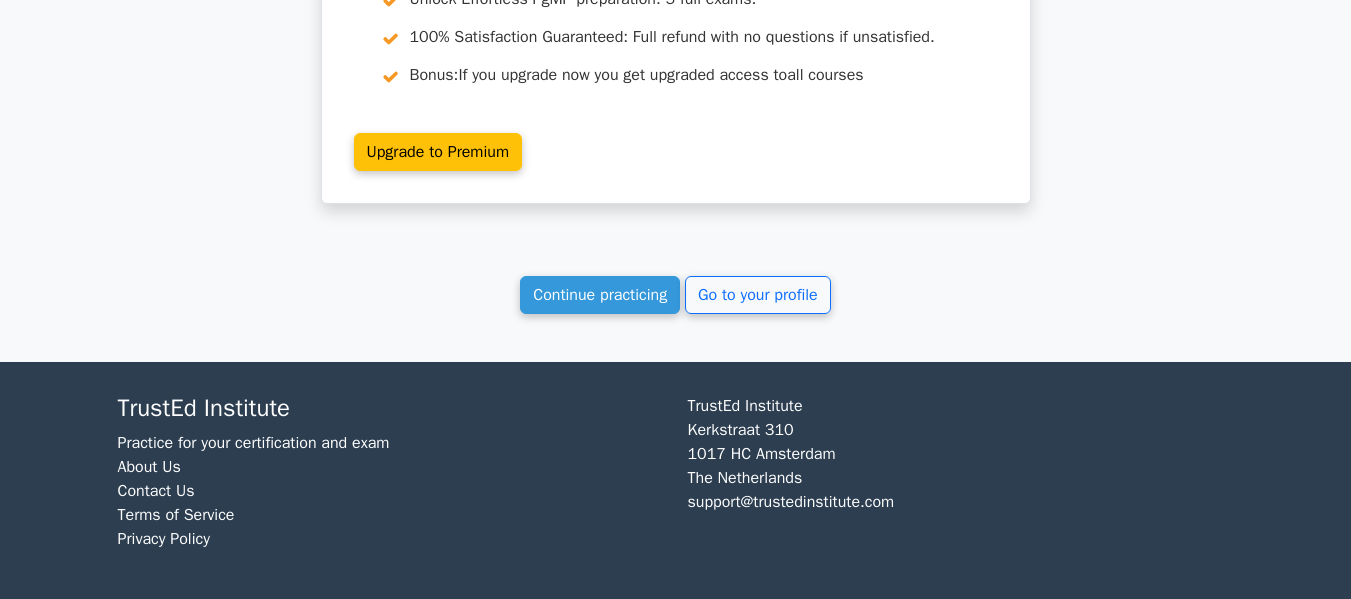 scroll, scrollTop: 4173, scrollLeft: 0, axis: vertical 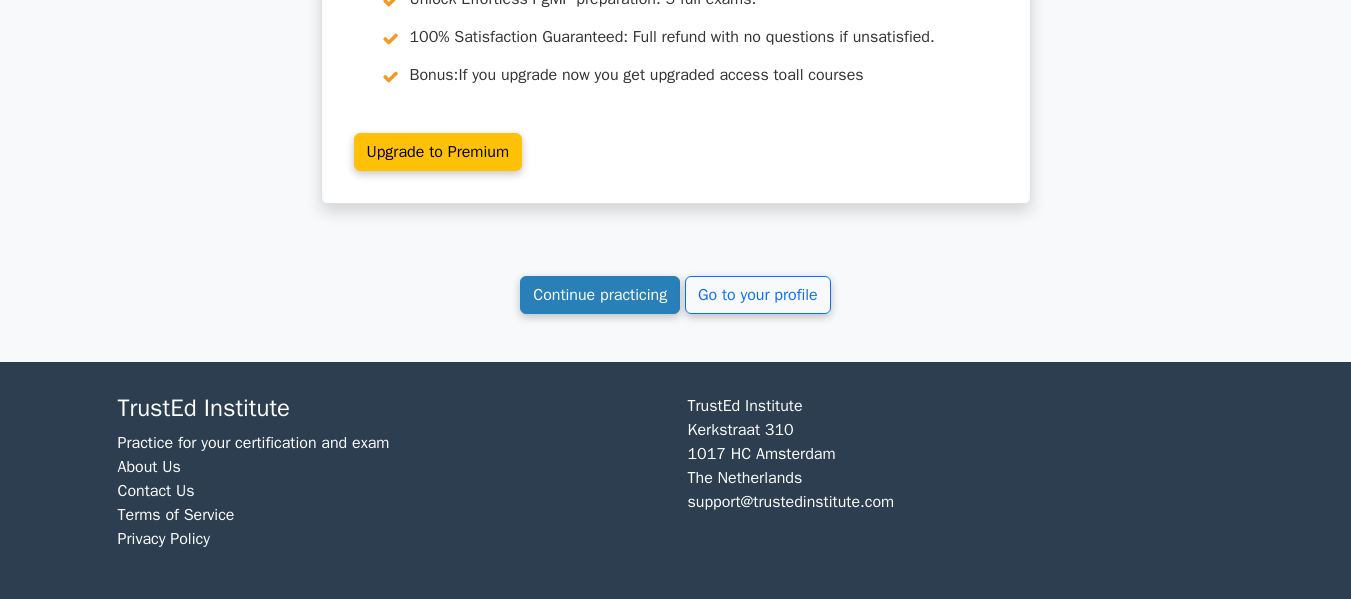 click on "Continue practicing" at bounding box center [600, 295] 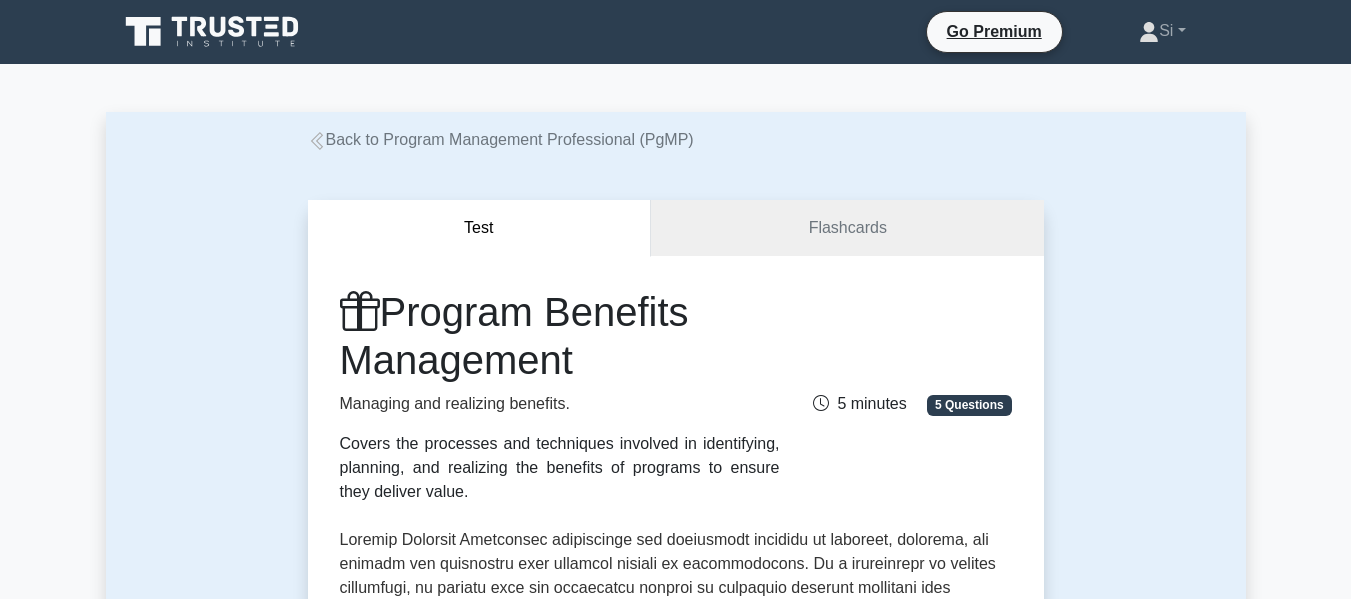 scroll, scrollTop: 0, scrollLeft: 0, axis: both 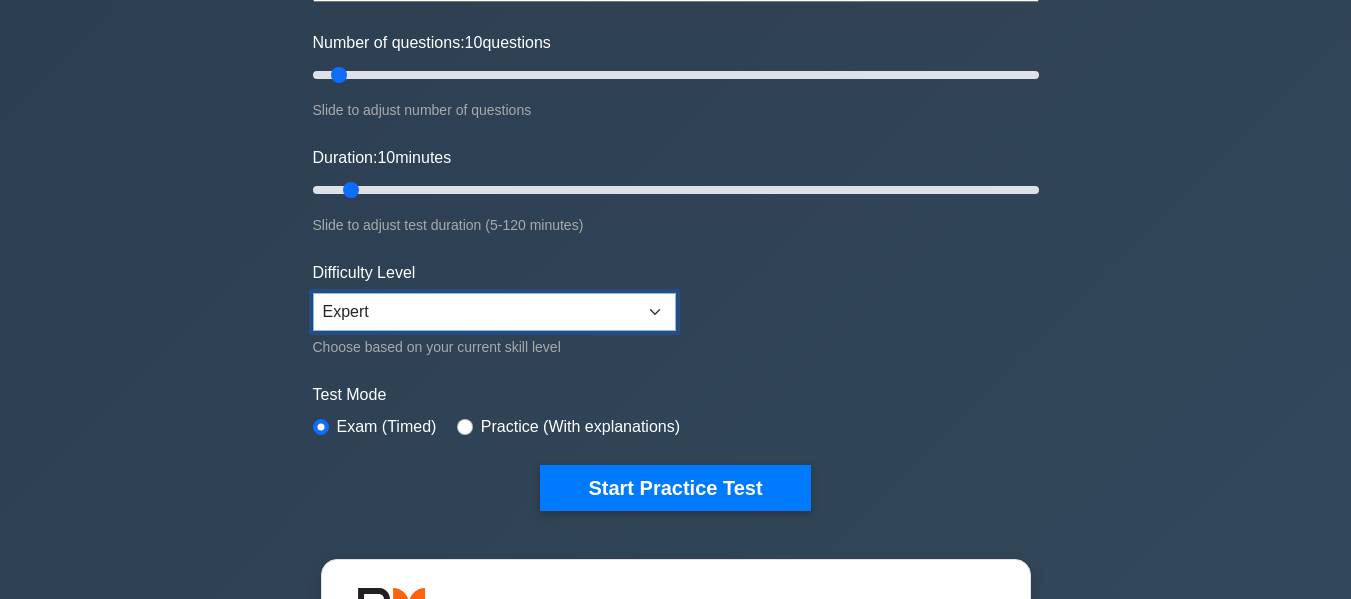 click on "Beginner
Intermediate
Expert" at bounding box center [494, 312] 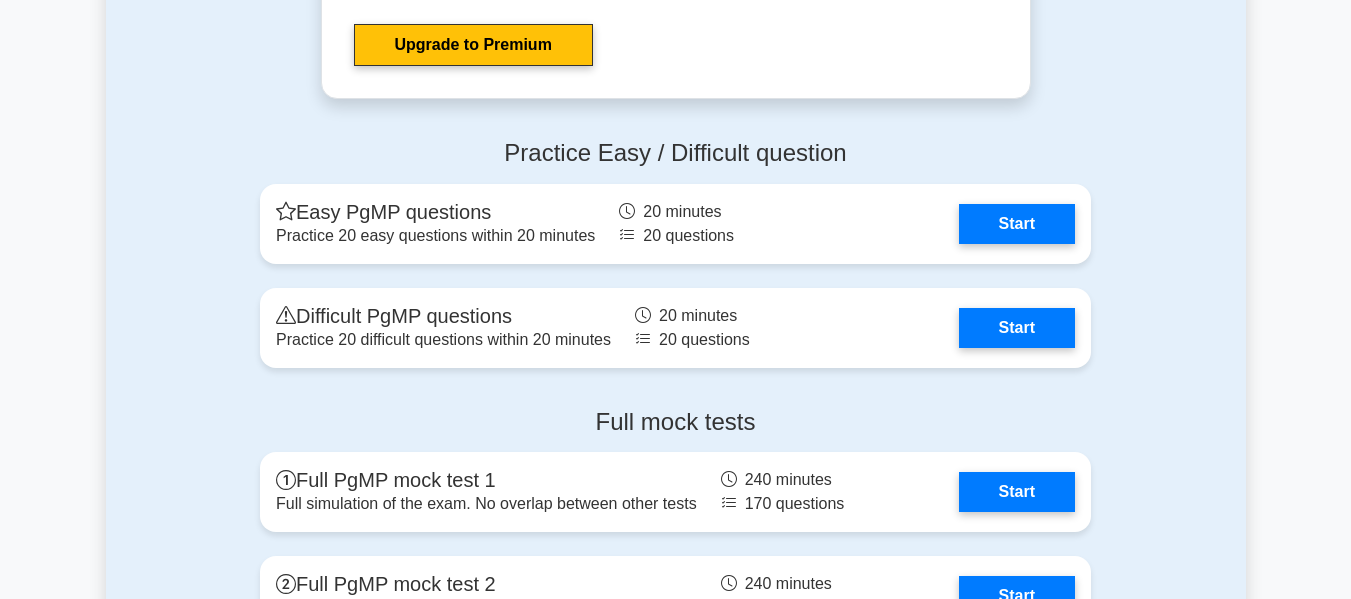 scroll, scrollTop: 3069, scrollLeft: 0, axis: vertical 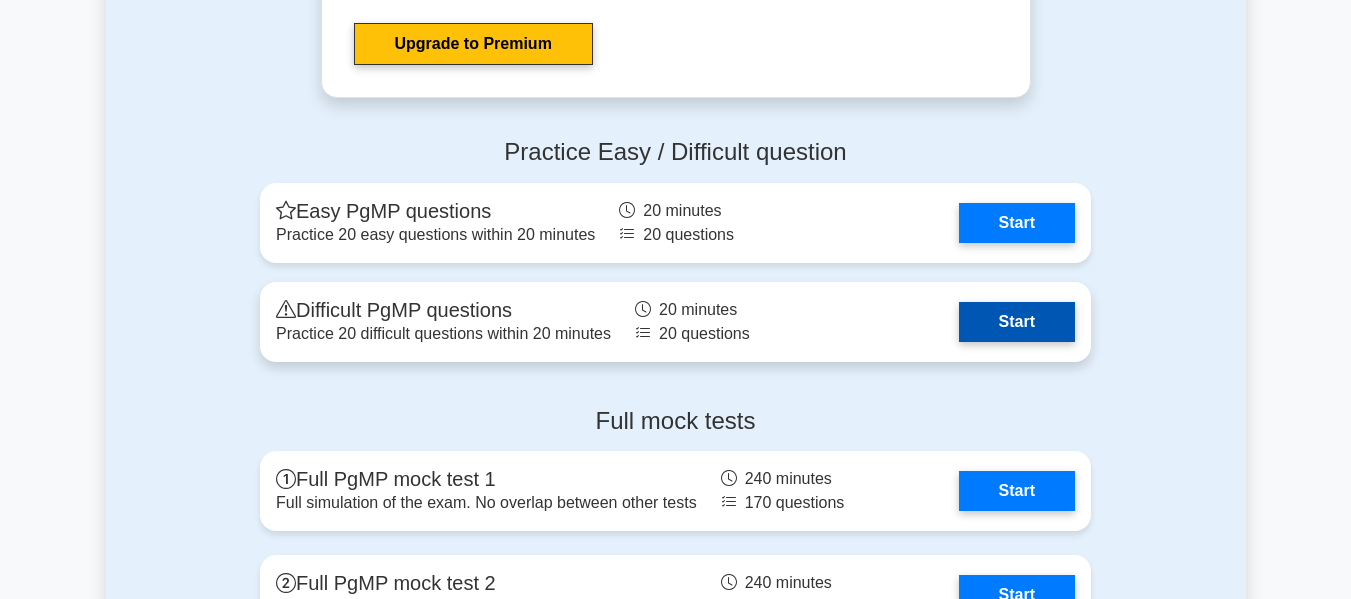 click on "Start" at bounding box center [1017, 322] 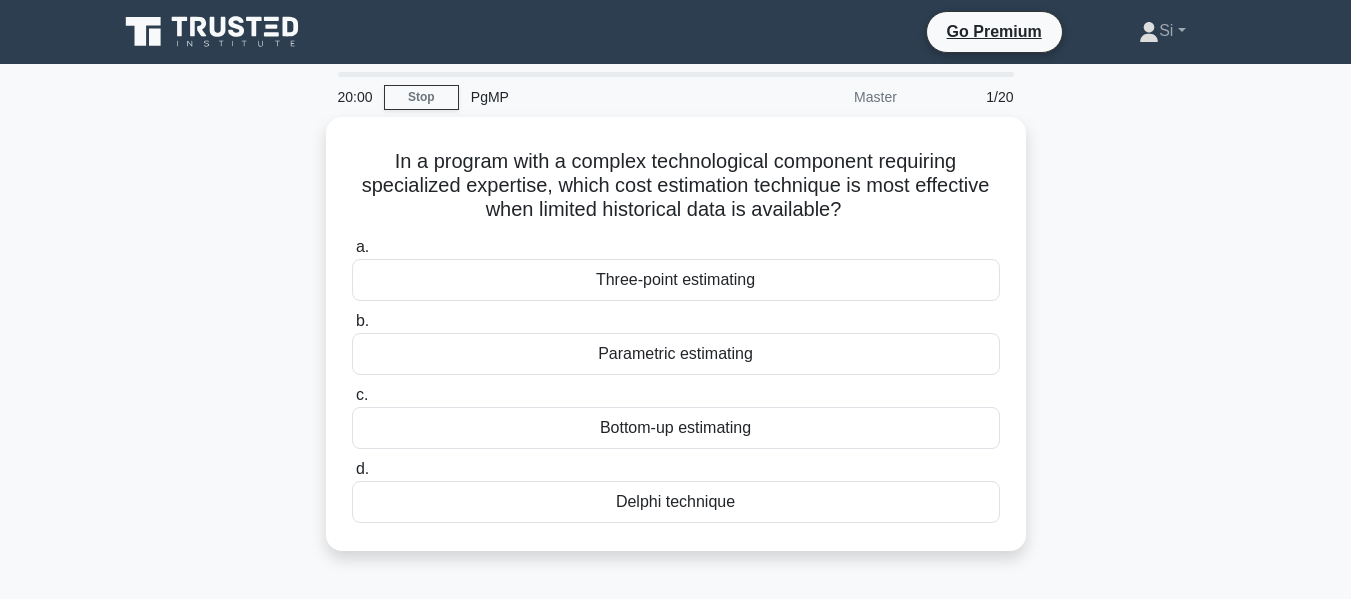 scroll, scrollTop: 0, scrollLeft: 0, axis: both 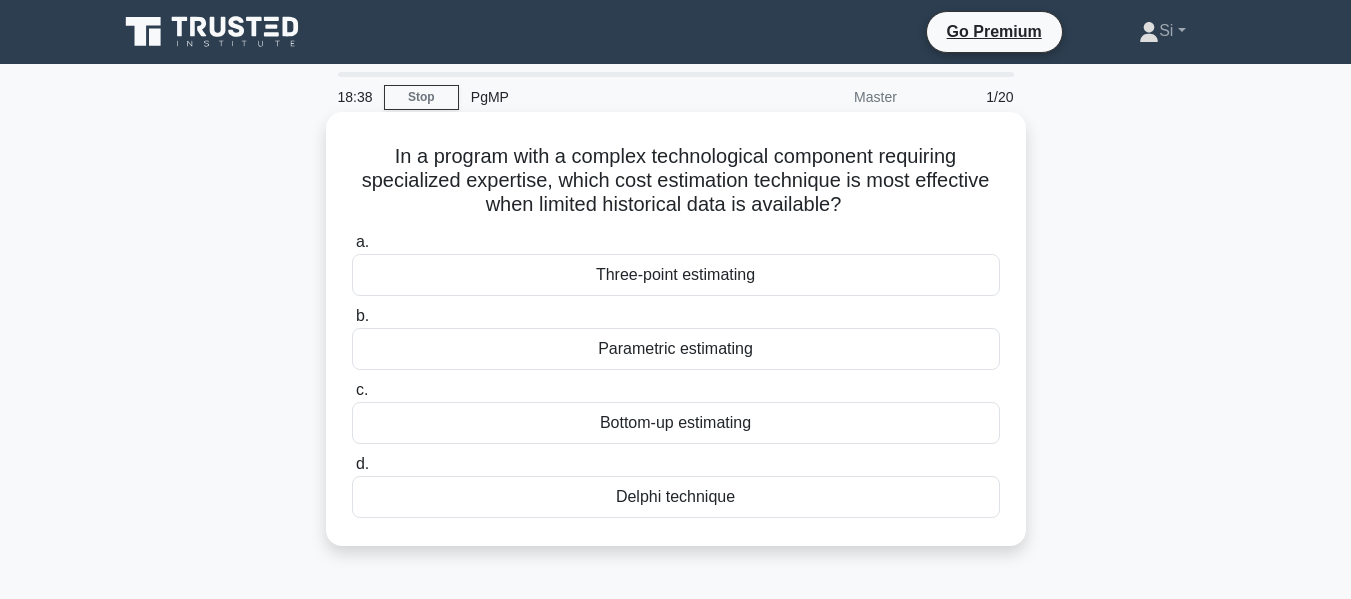 click on "Bottom-up estimating" at bounding box center [676, 423] 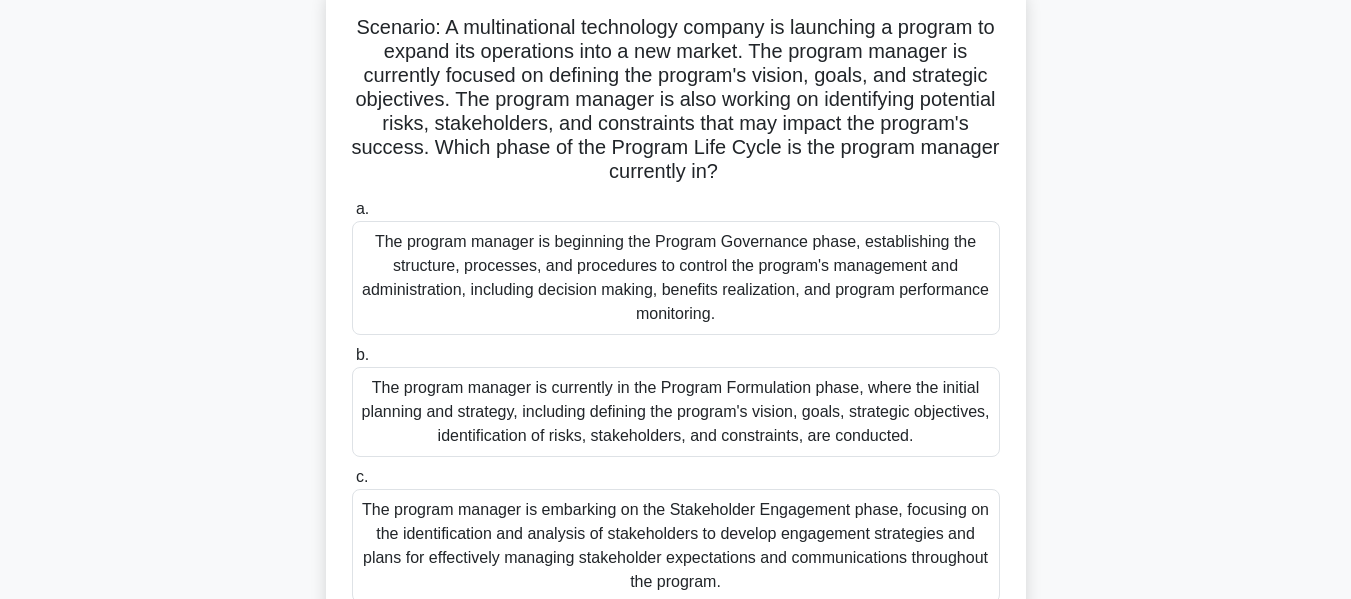 scroll, scrollTop: 133, scrollLeft: 0, axis: vertical 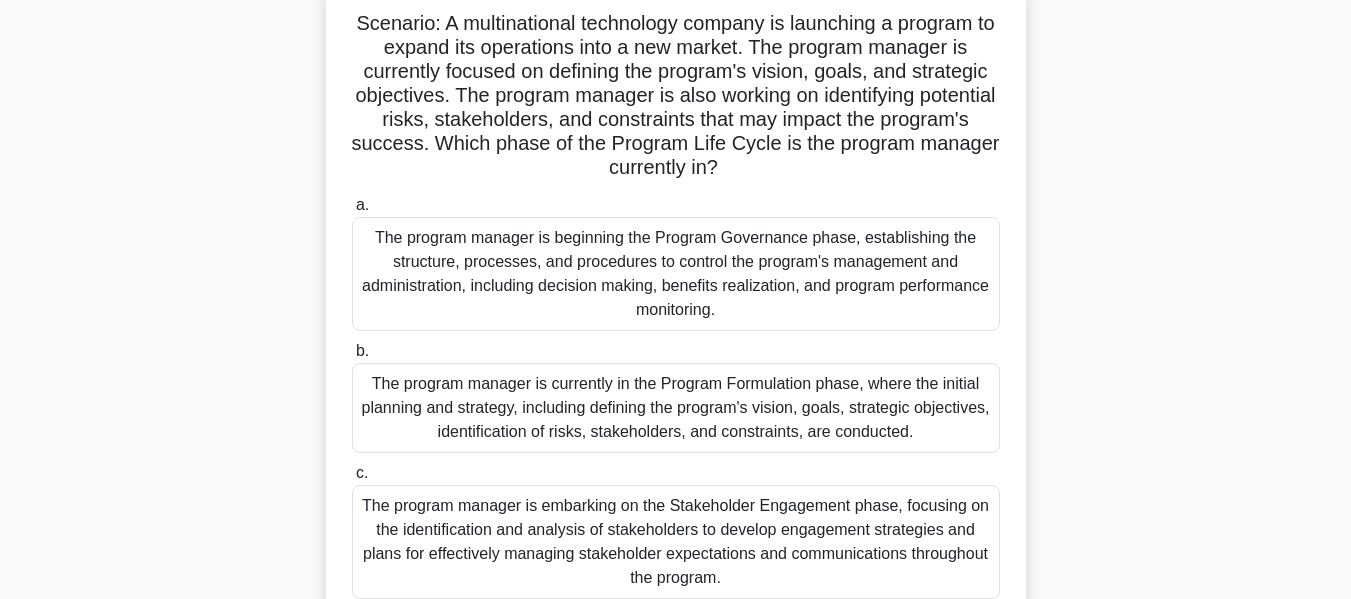 click on "The program manager is beginning the Program Governance phase, establishing the structure, processes, and procedures to control the program's management and administration, including decision making, benefits realization, and program performance monitoring." at bounding box center [676, 274] 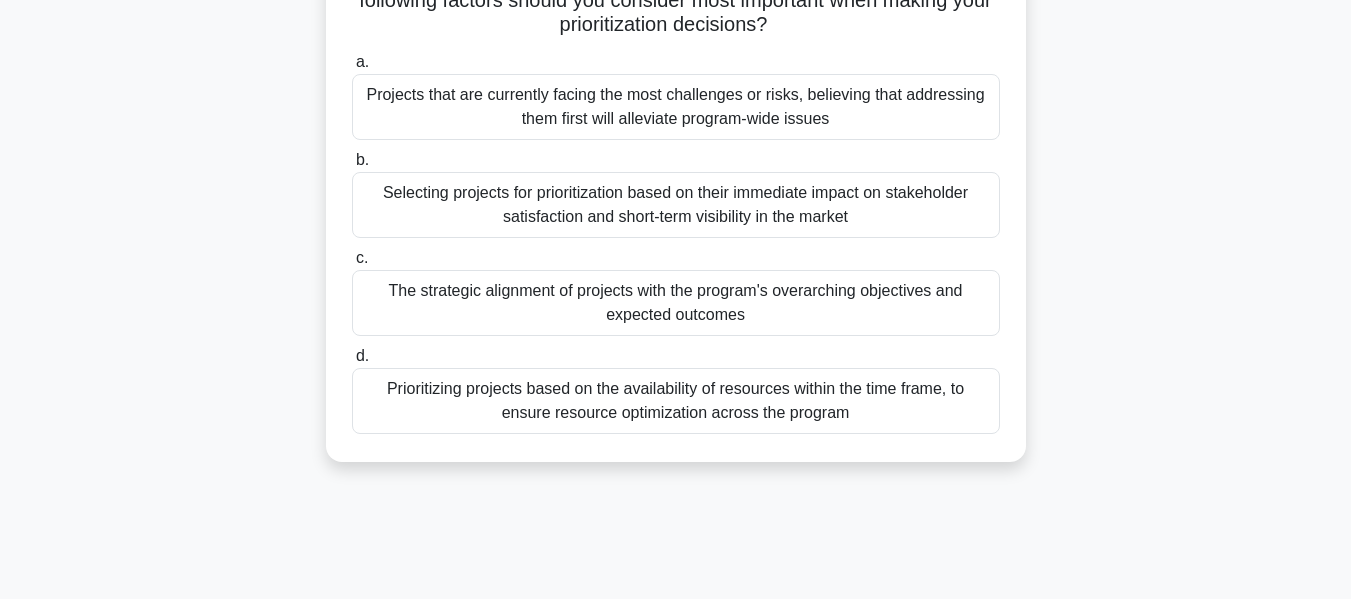 scroll, scrollTop: 251, scrollLeft: 0, axis: vertical 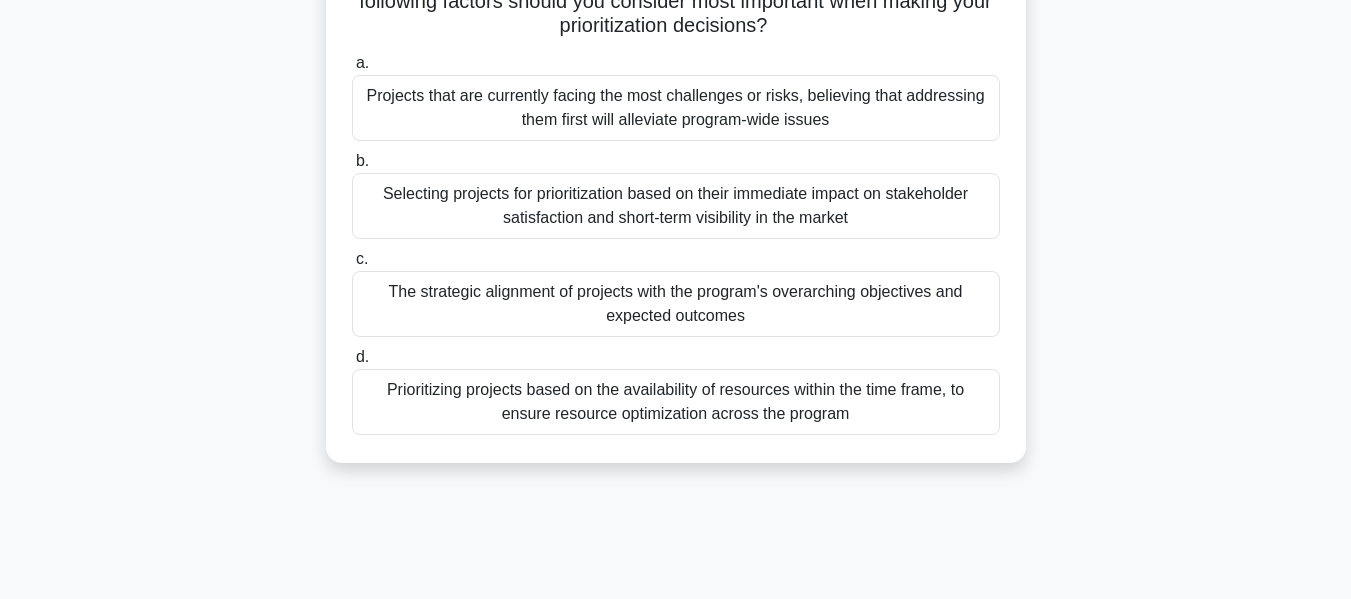 click on "The strategic alignment of projects with the program's overarching objectives and expected outcomes" at bounding box center [676, 304] 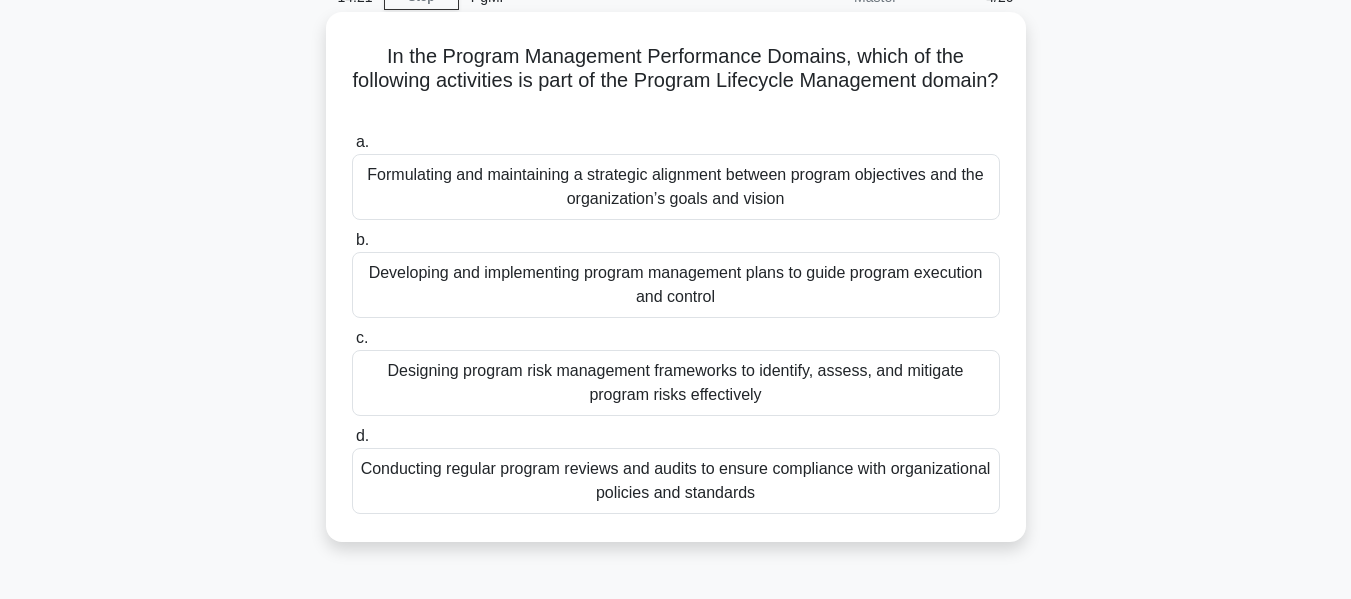 scroll, scrollTop: 101, scrollLeft: 0, axis: vertical 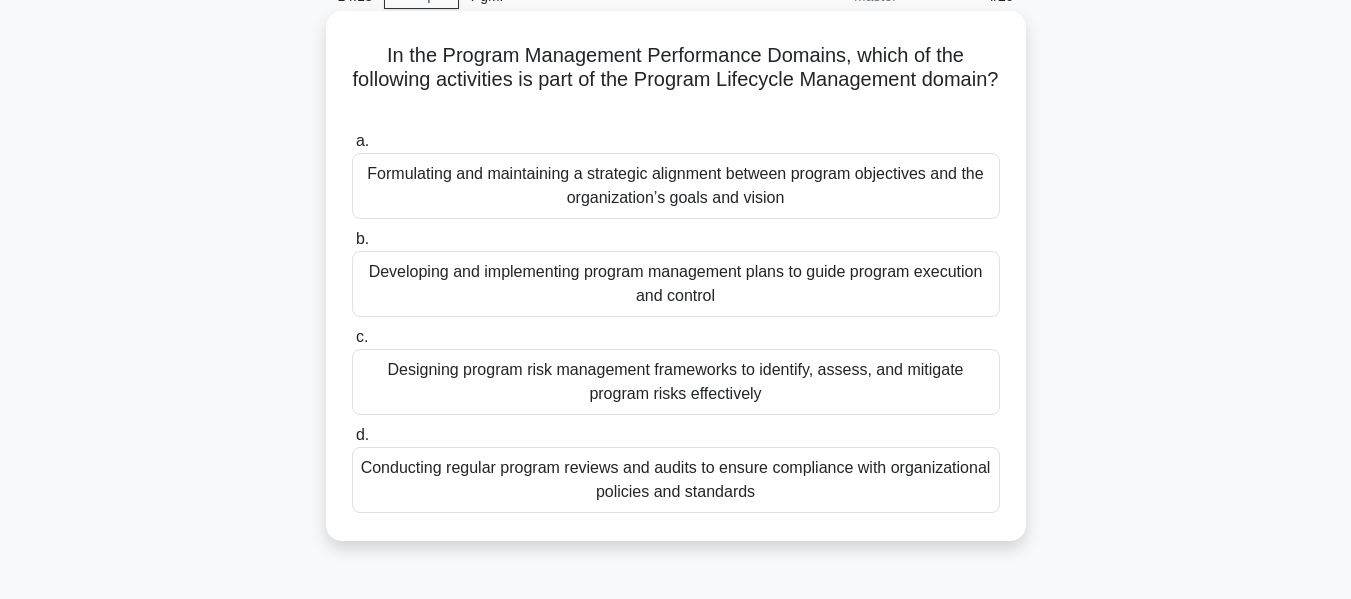 click on "Conducting regular program reviews and audits to ensure compliance with organizational policies and standards" at bounding box center [676, 480] 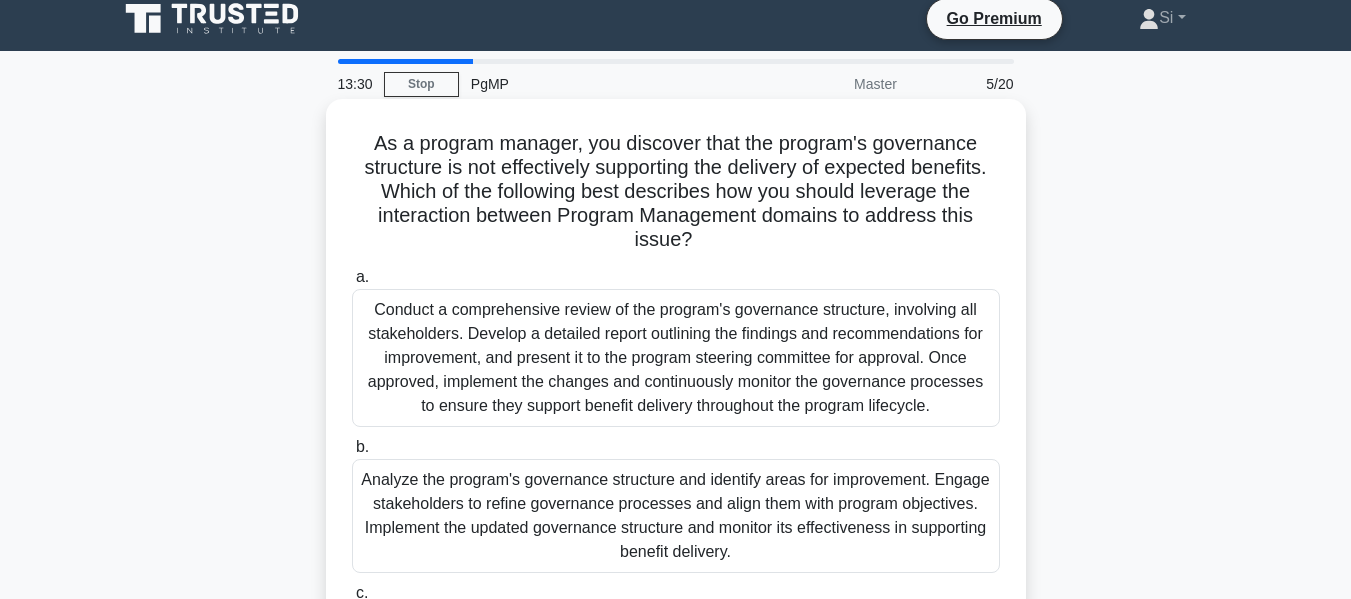 scroll, scrollTop: 12, scrollLeft: 0, axis: vertical 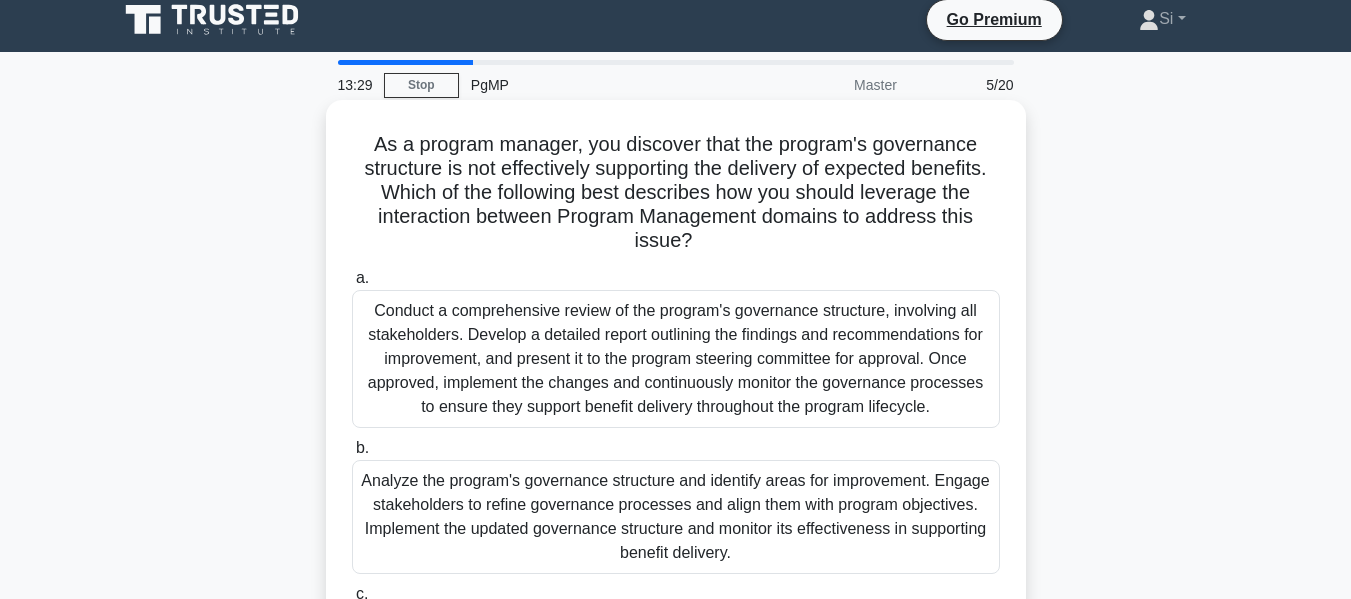 click on "Conduct a comprehensive review of the program's governance structure, involving all stakeholders. Develop a detailed report outlining the findings and recommendations for improvement, and present it to the program steering committee for approval. Once approved, implement the changes and continuously monitor the governance processes to ensure they support benefit delivery throughout the program lifecycle." at bounding box center (676, 359) 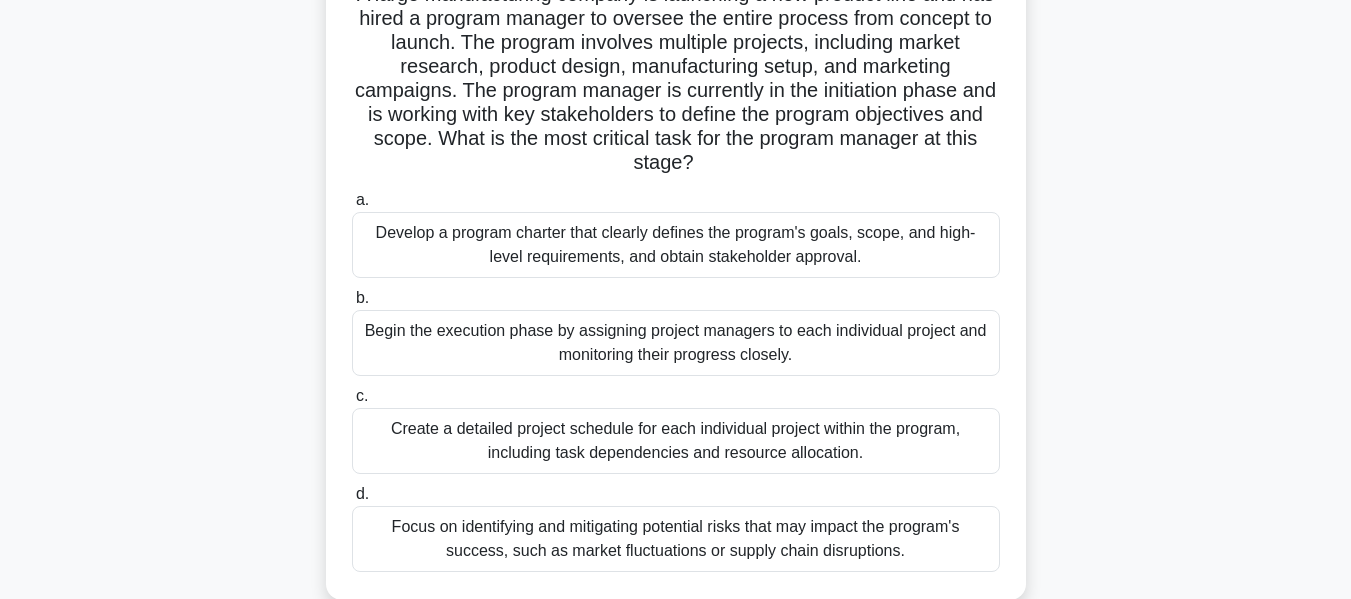 scroll, scrollTop: 238, scrollLeft: 0, axis: vertical 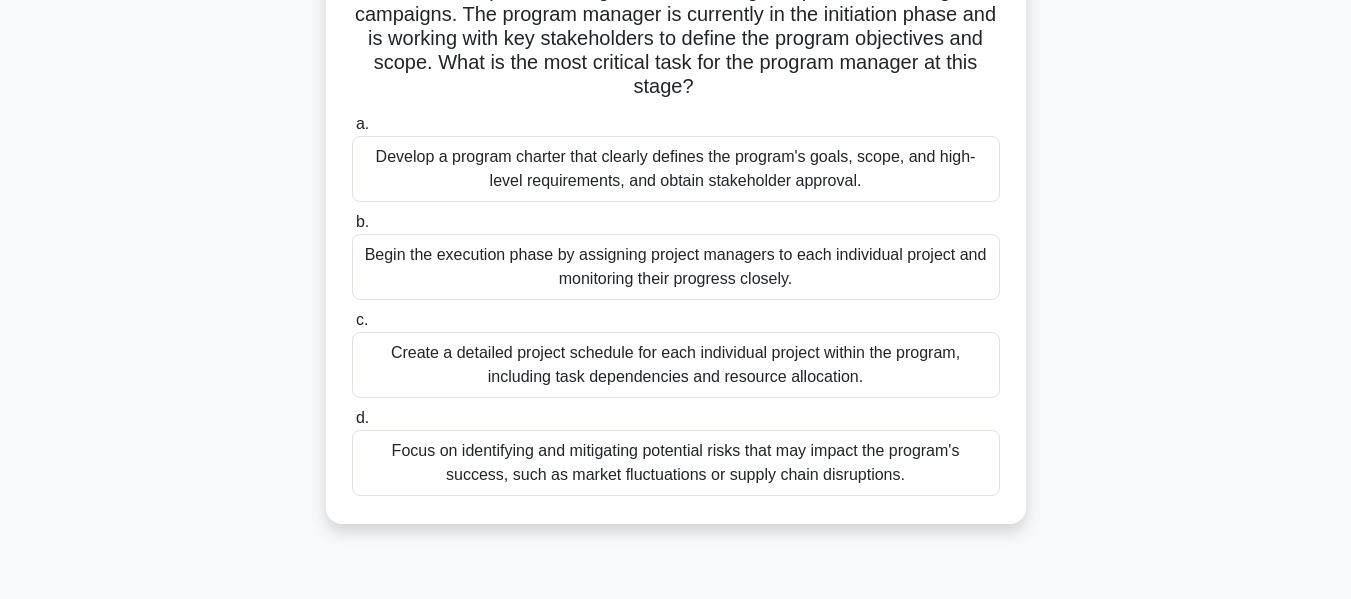 click on "Develop a program charter that clearly defines the program's goals, scope, and high-level requirements, and obtain stakeholder approval." at bounding box center (676, 169) 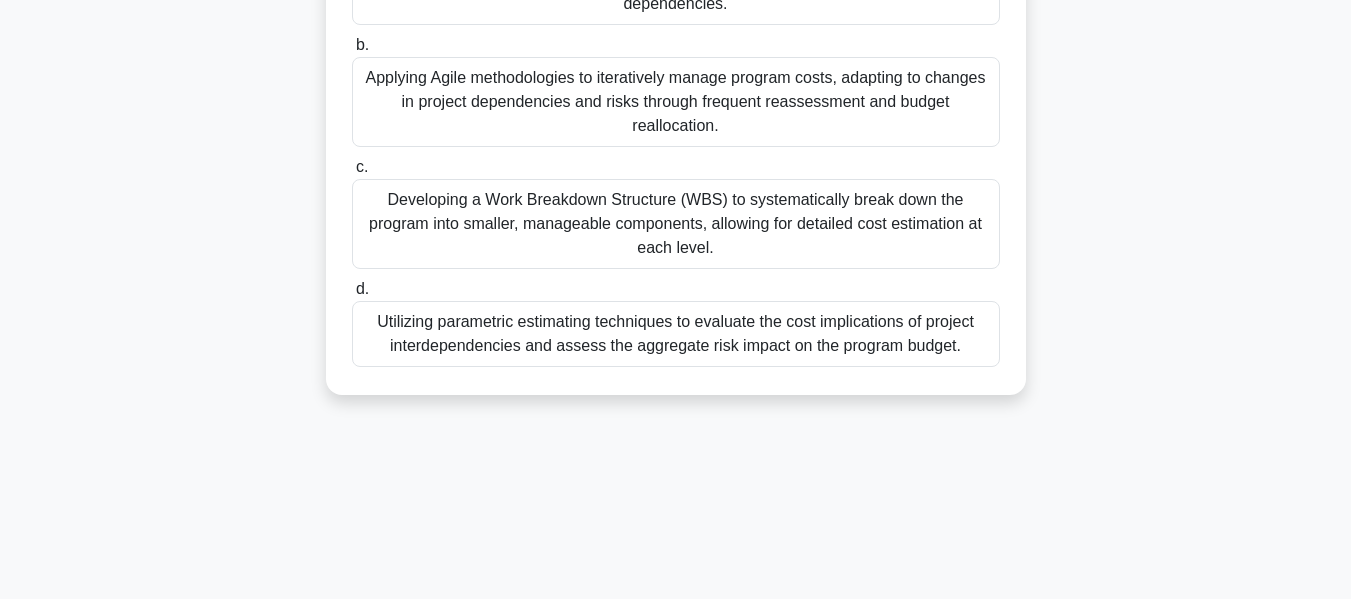 scroll, scrollTop: 349, scrollLeft: 0, axis: vertical 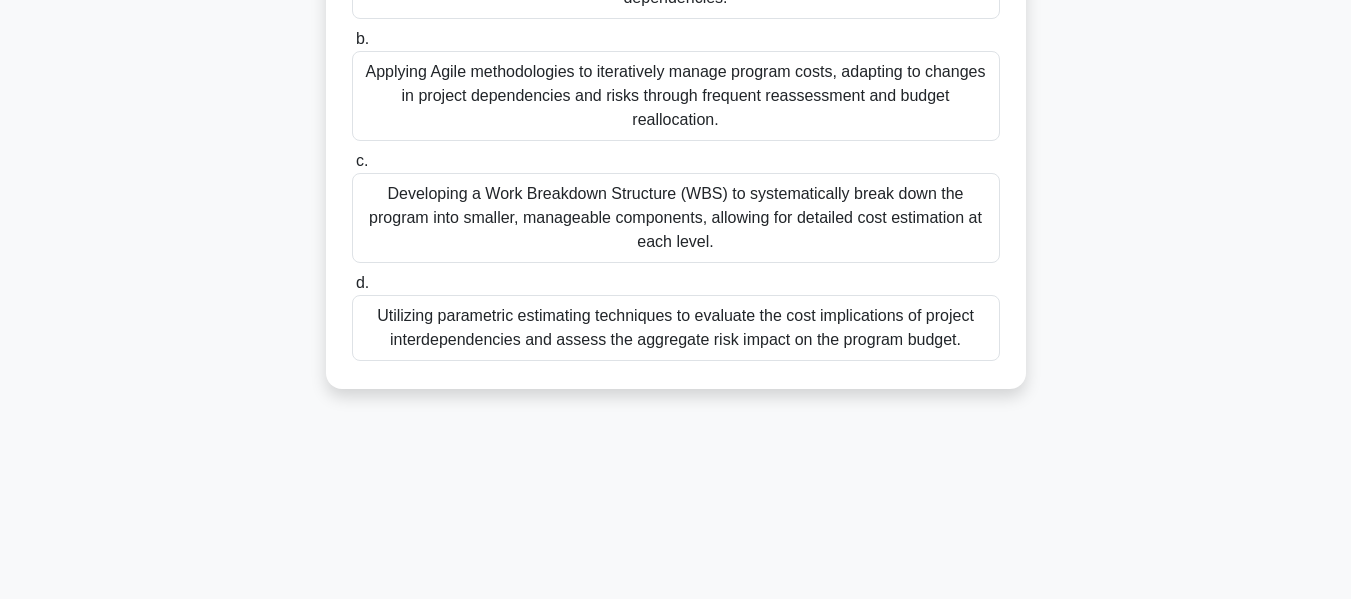 click on "Developing a Work Breakdown Structure (WBS) to systematically break down the program into smaller, manageable components, allowing for detailed cost estimation at each level." at bounding box center (676, 218) 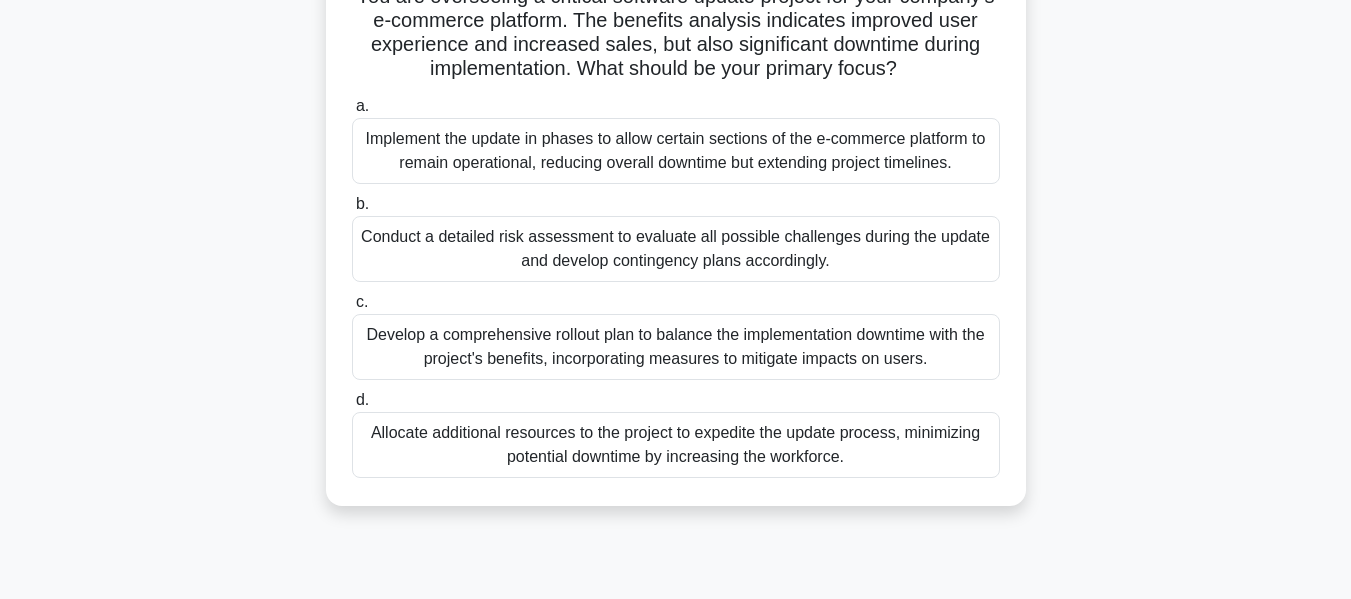 scroll, scrollTop: 161, scrollLeft: 0, axis: vertical 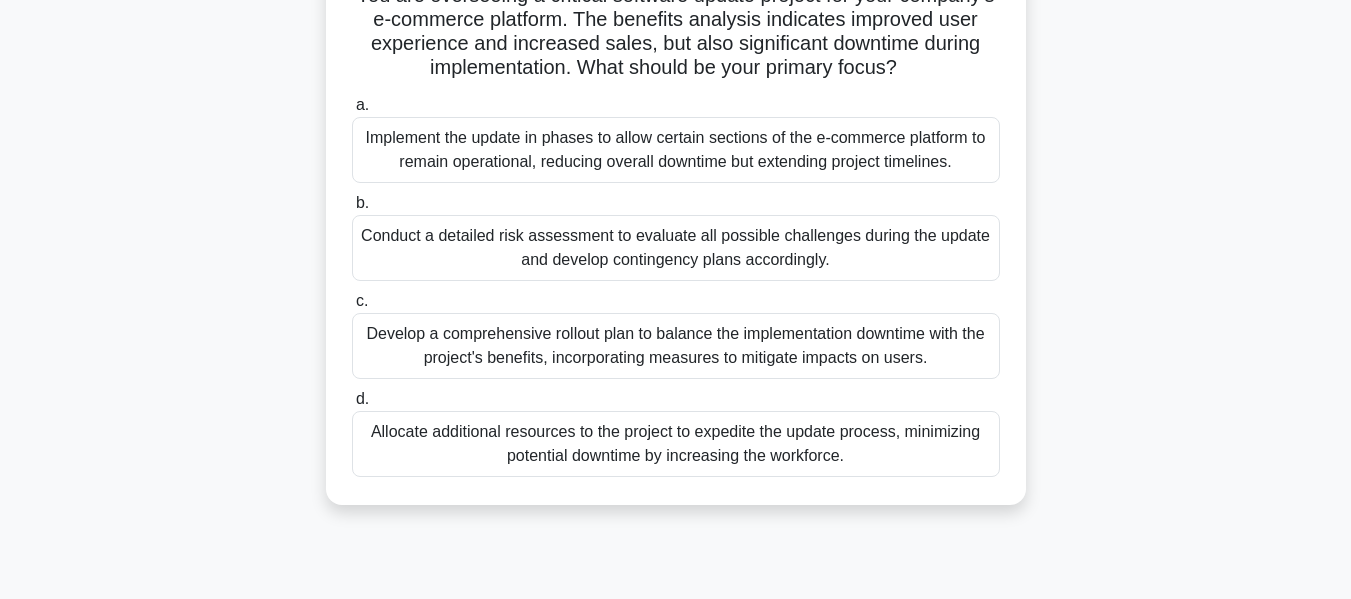 click on "Conduct a detailed risk assessment to evaluate all possible challenges during the update and develop contingency plans accordingly." at bounding box center [676, 248] 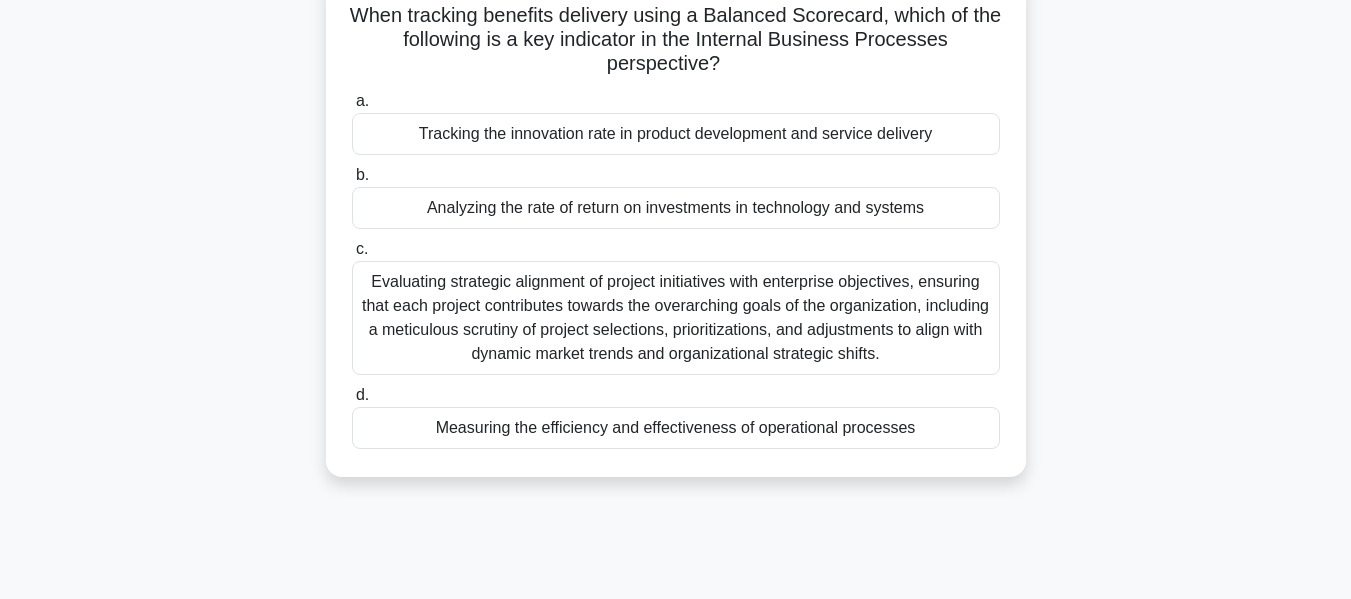 scroll, scrollTop: 142, scrollLeft: 0, axis: vertical 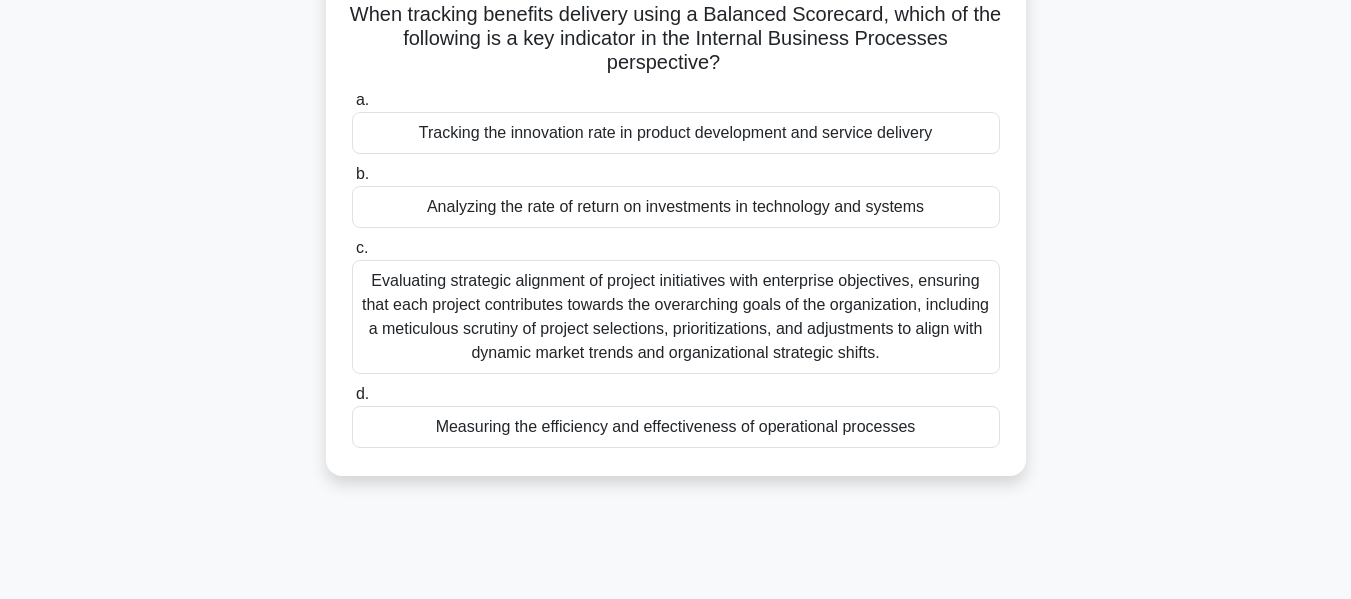 click on "Evaluating strategic alignment of project initiatives with enterprise objectives, ensuring that each project contributes towards the overarching goals of the organization, including a meticulous scrutiny of project selections, prioritizations, and adjustments to align with dynamic market trends and organizational strategic shifts." at bounding box center [676, 317] 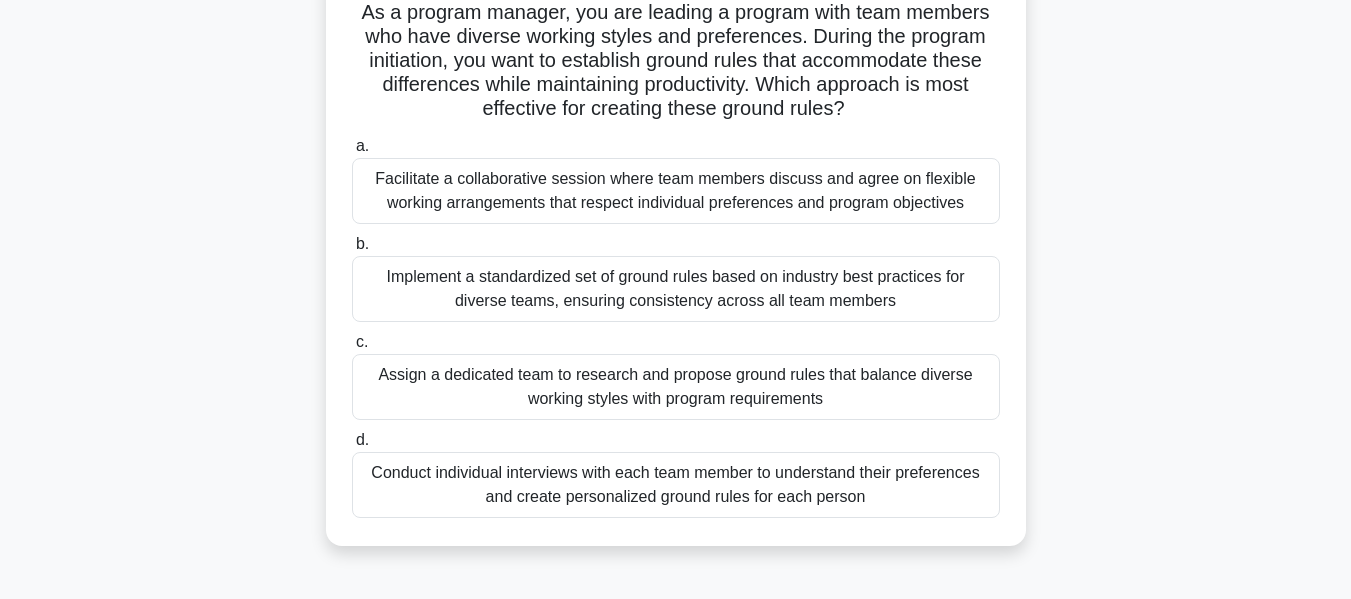 scroll, scrollTop: 145, scrollLeft: 0, axis: vertical 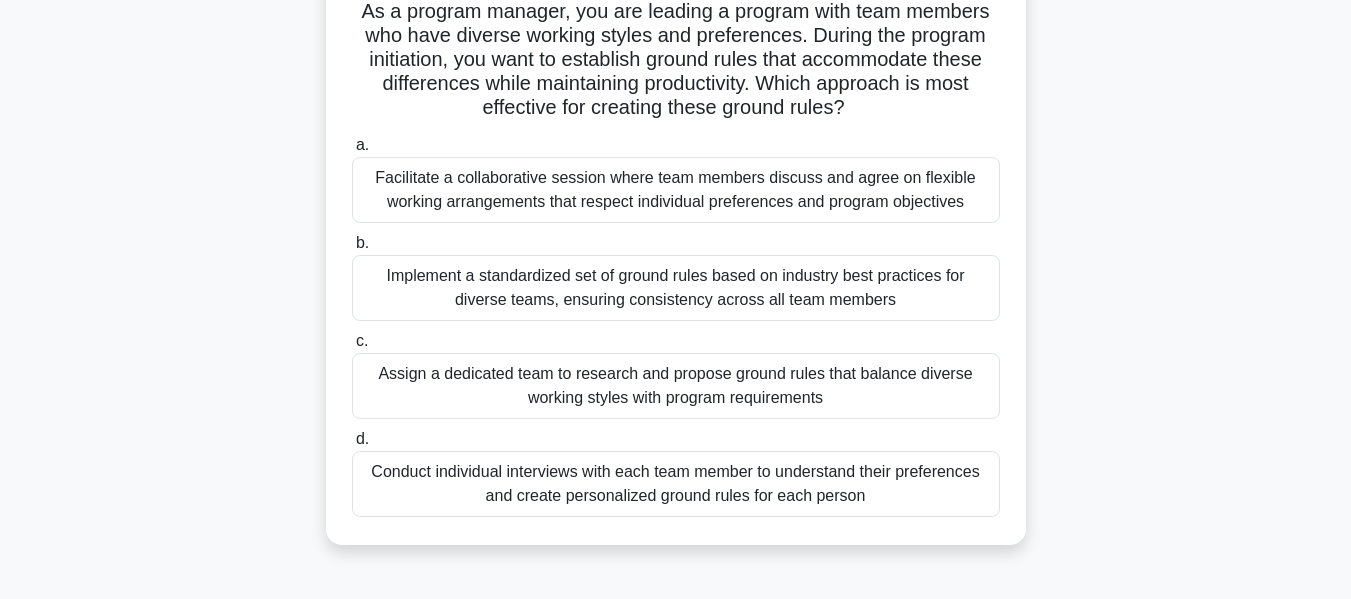 click on "Implement a standardized set of ground rules based on industry best practices for diverse teams, ensuring consistency across all team members" at bounding box center (676, 288) 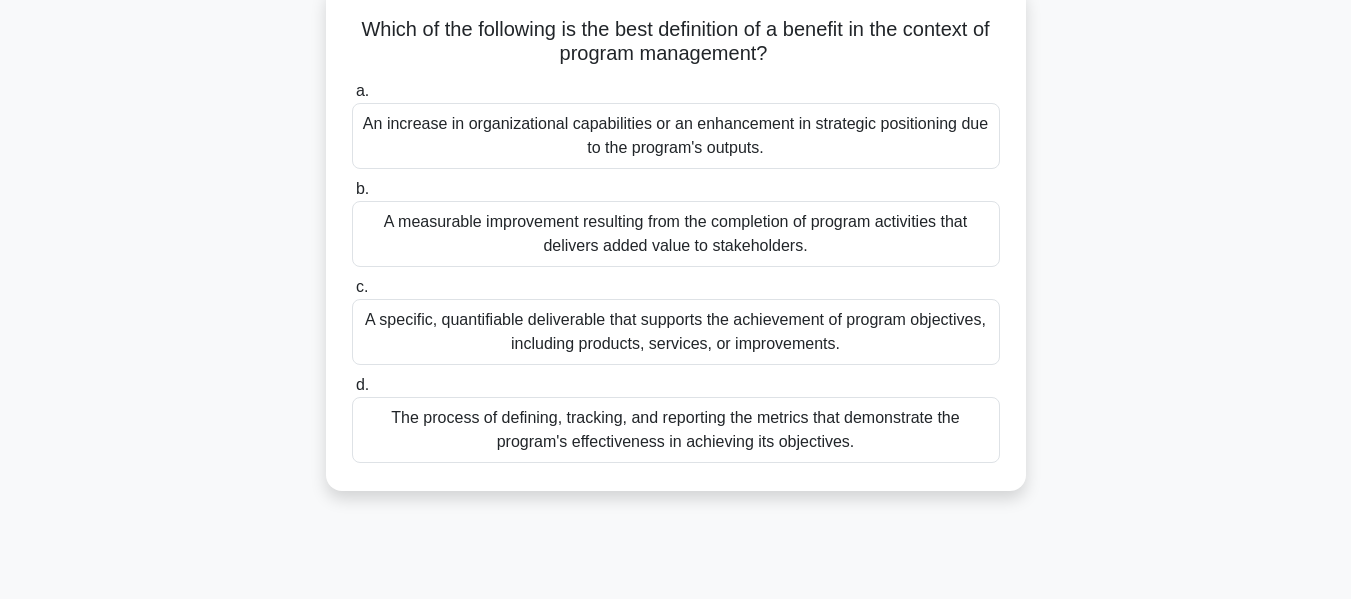 scroll, scrollTop: 138, scrollLeft: 0, axis: vertical 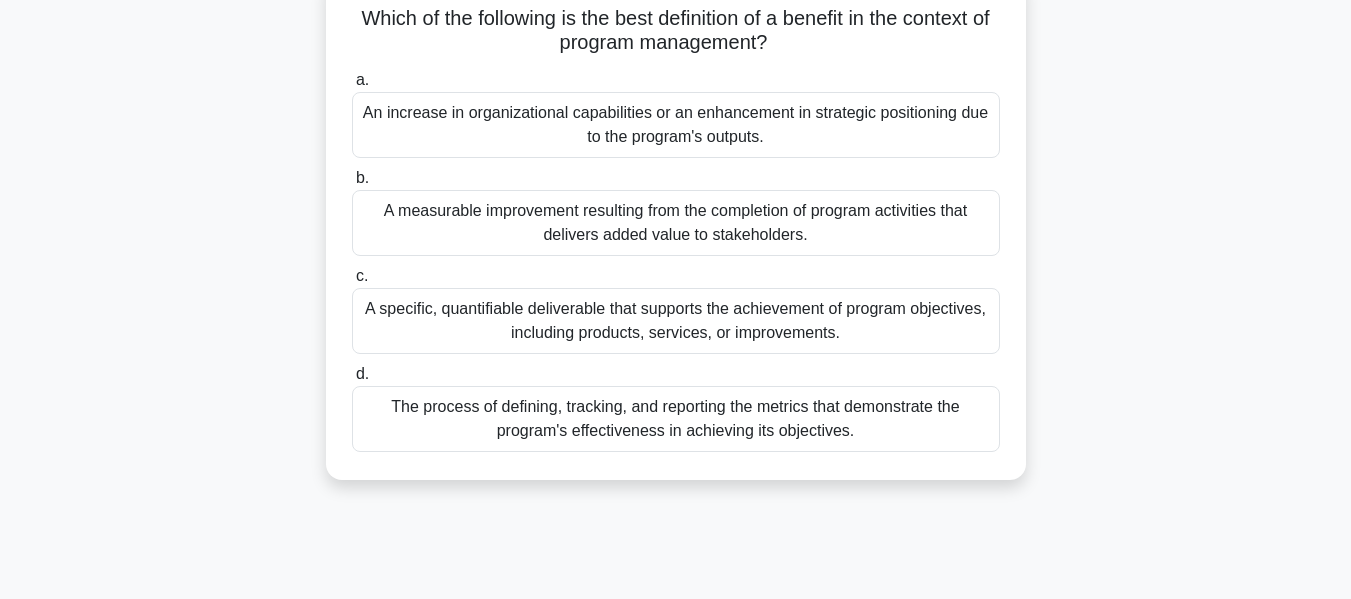 click on "A measurable improvement resulting from the completion of program activities that delivers added value to stakeholders." at bounding box center [676, 223] 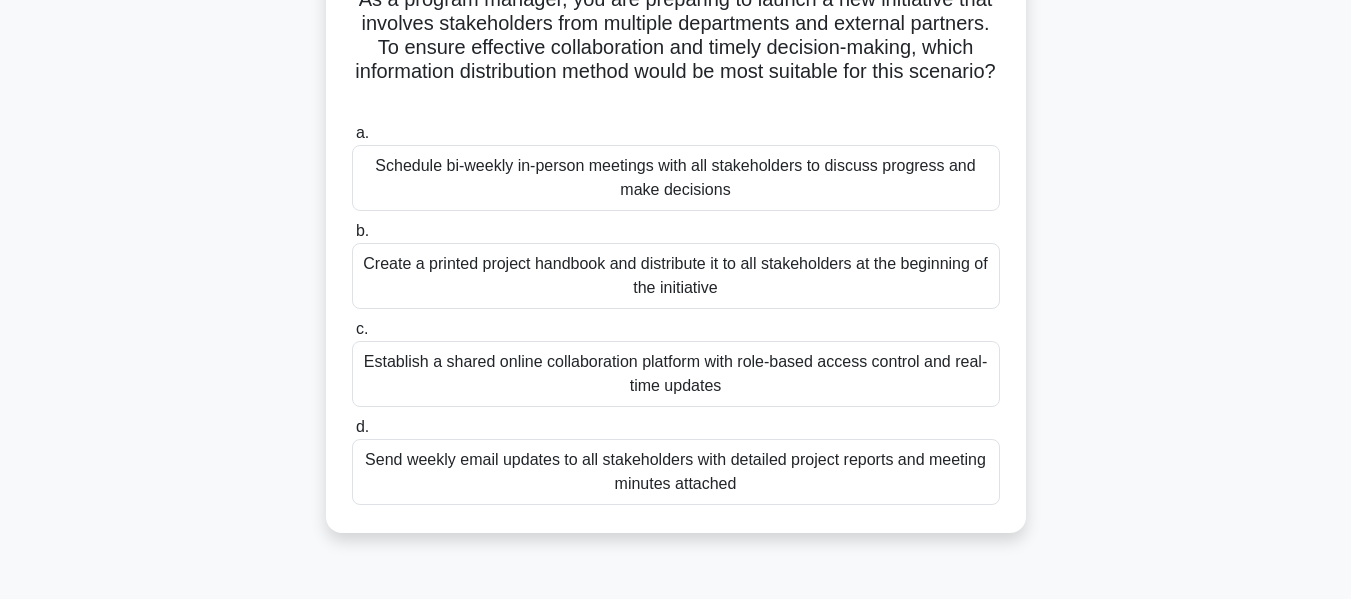 scroll, scrollTop: 163, scrollLeft: 0, axis: vertical 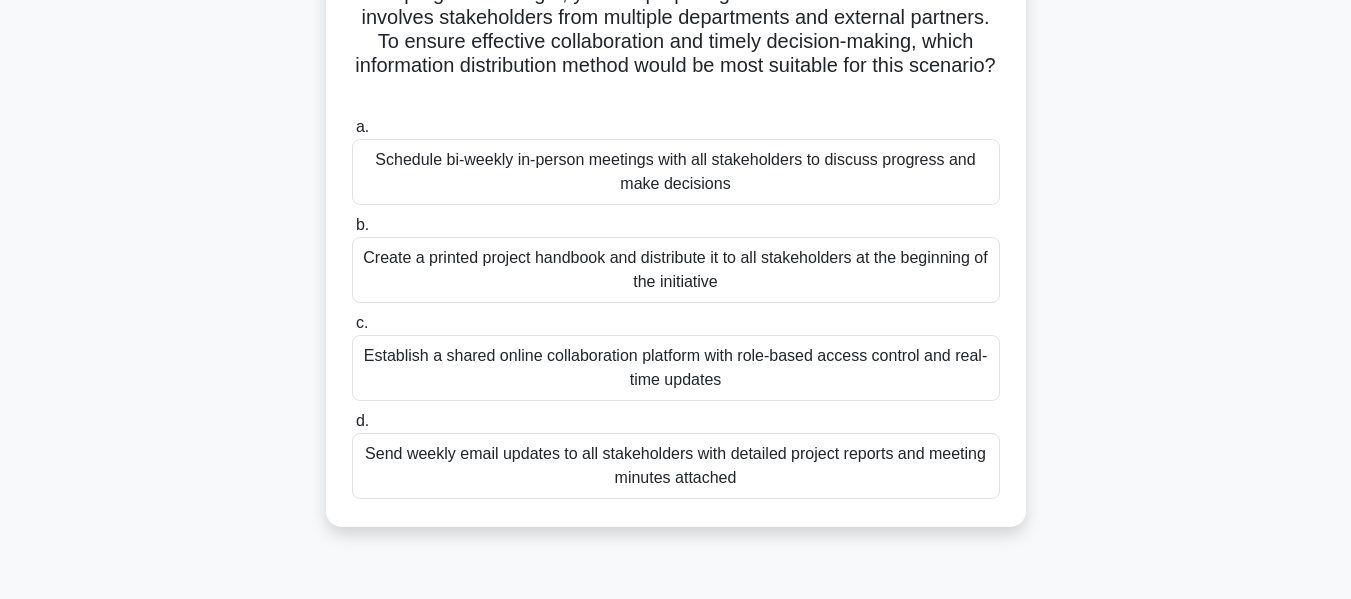 click on "Schedule bi-weekly in-person meetings with all stakeholders to discuss progress and make decisions" at bounding box center [676, 172] 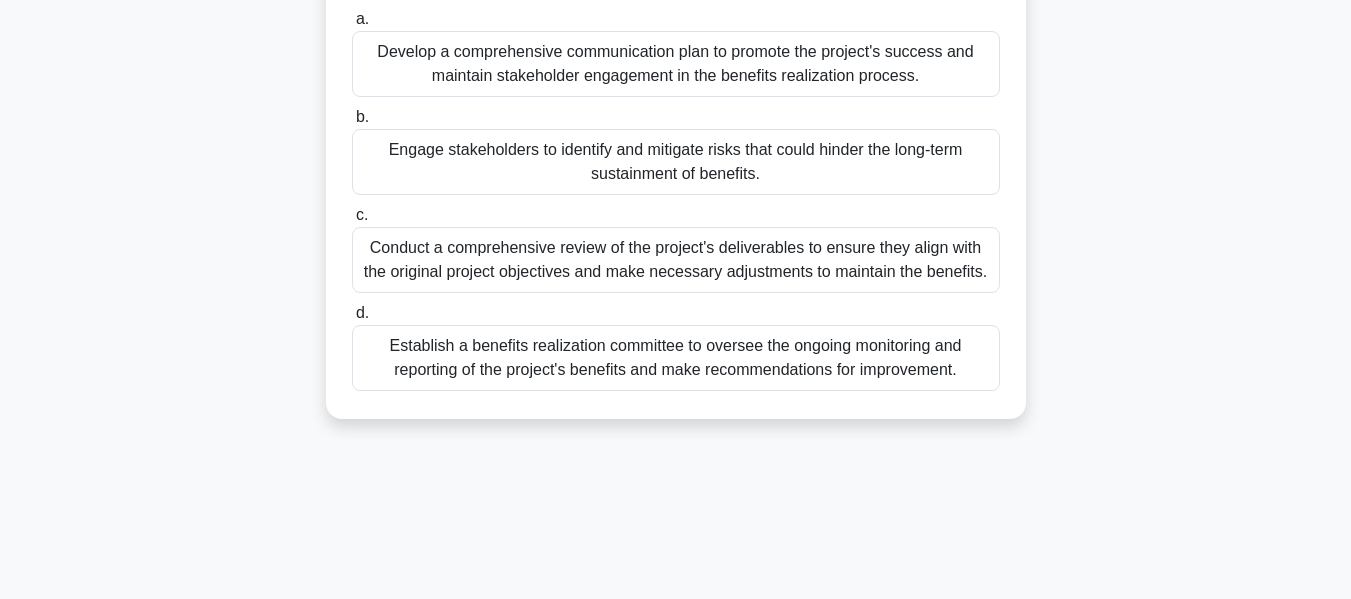 scroll, scrollTop: 248, scrollLeft: 0, axis: vertical 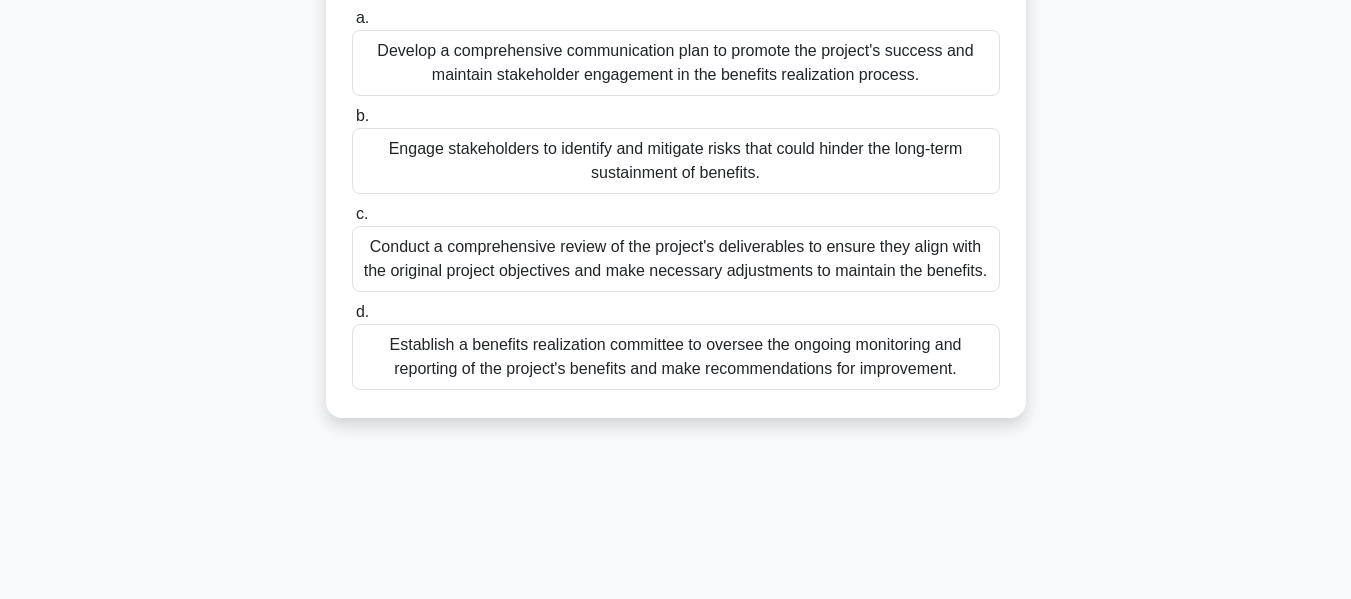 click on "Conduct a comprehensive review of the project's deliverables to ensure they align with the original project objectives and make necessary adjustments to maintain the benefits." at bounding box center [676, 259] 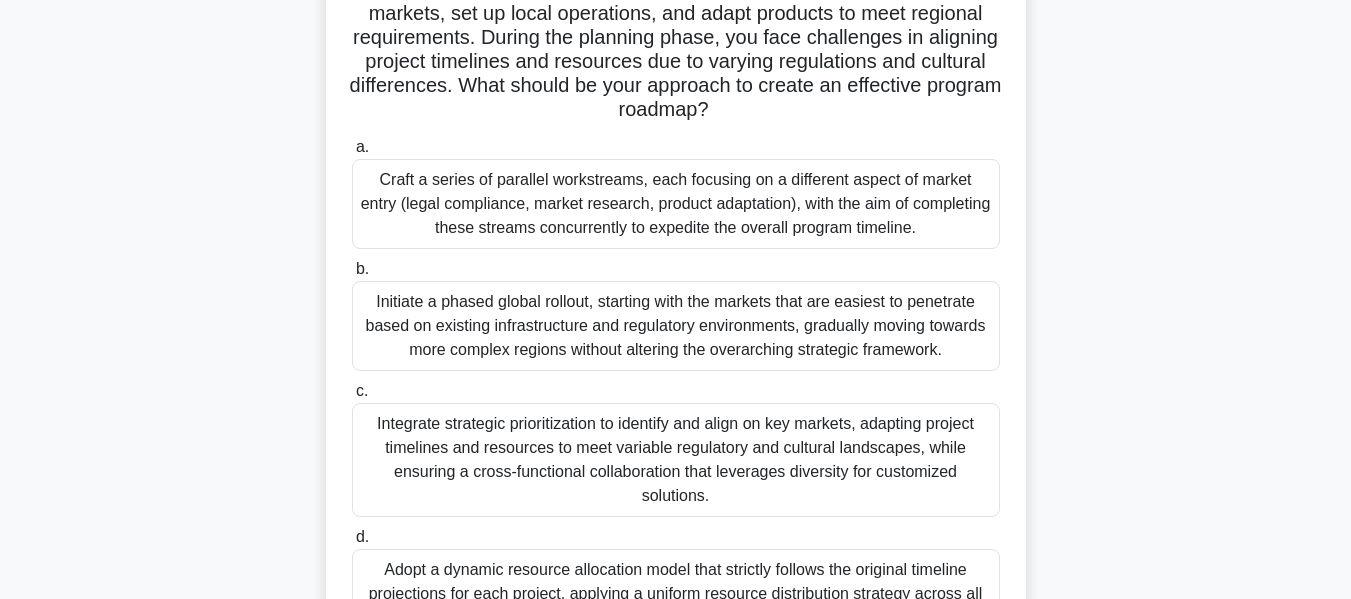 scroll, scrollTop: 214, scrollLeft: 0, axis: vertical 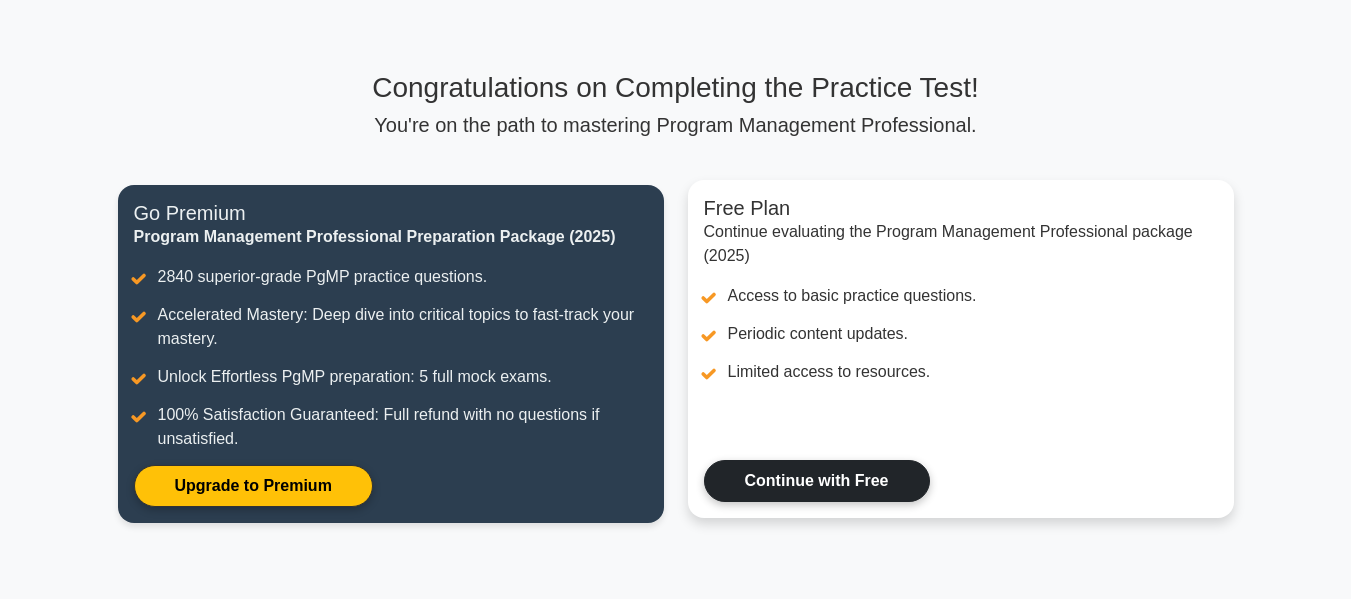 click on "Continue with Free" at bounding box center (817, 481) 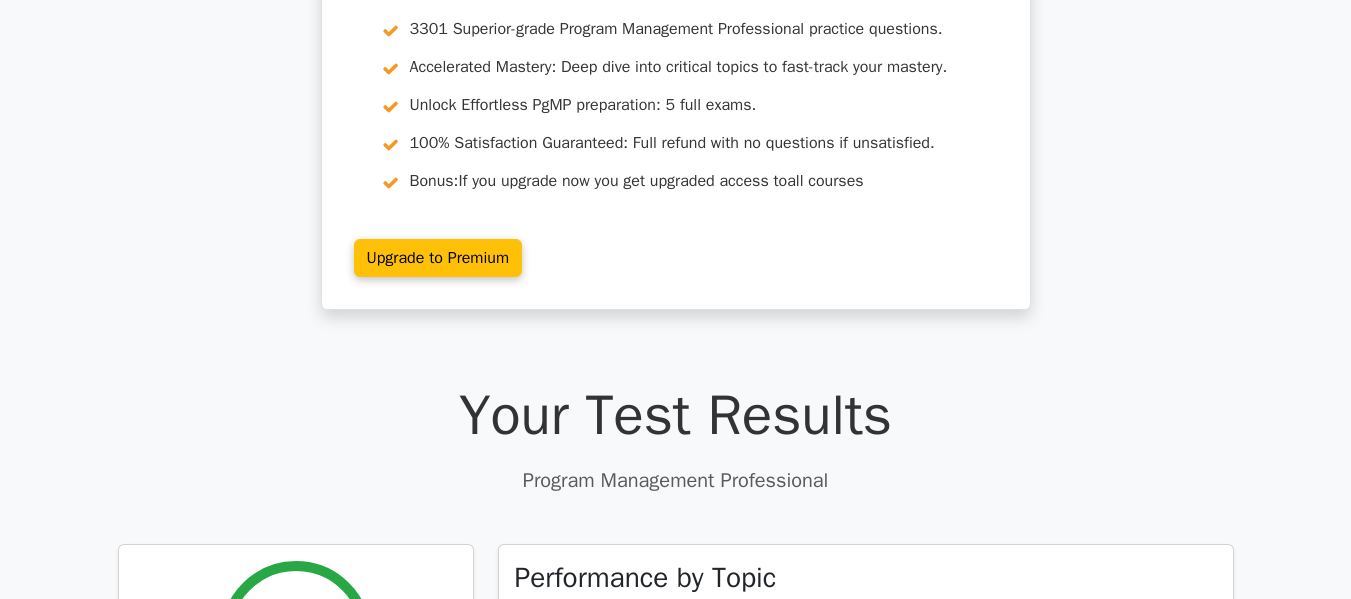 scroll, scrollTop: 0, scrollLeft: 0, axis: both 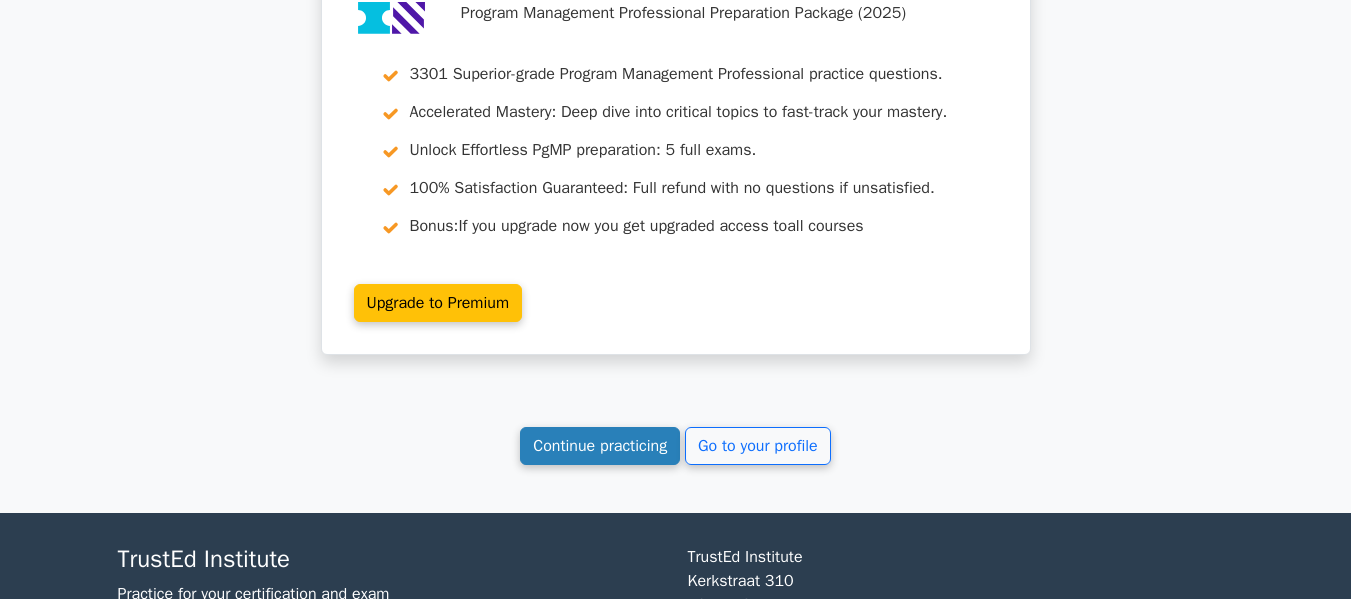 click on "Continue practicing" at bounding box center [600, 446] 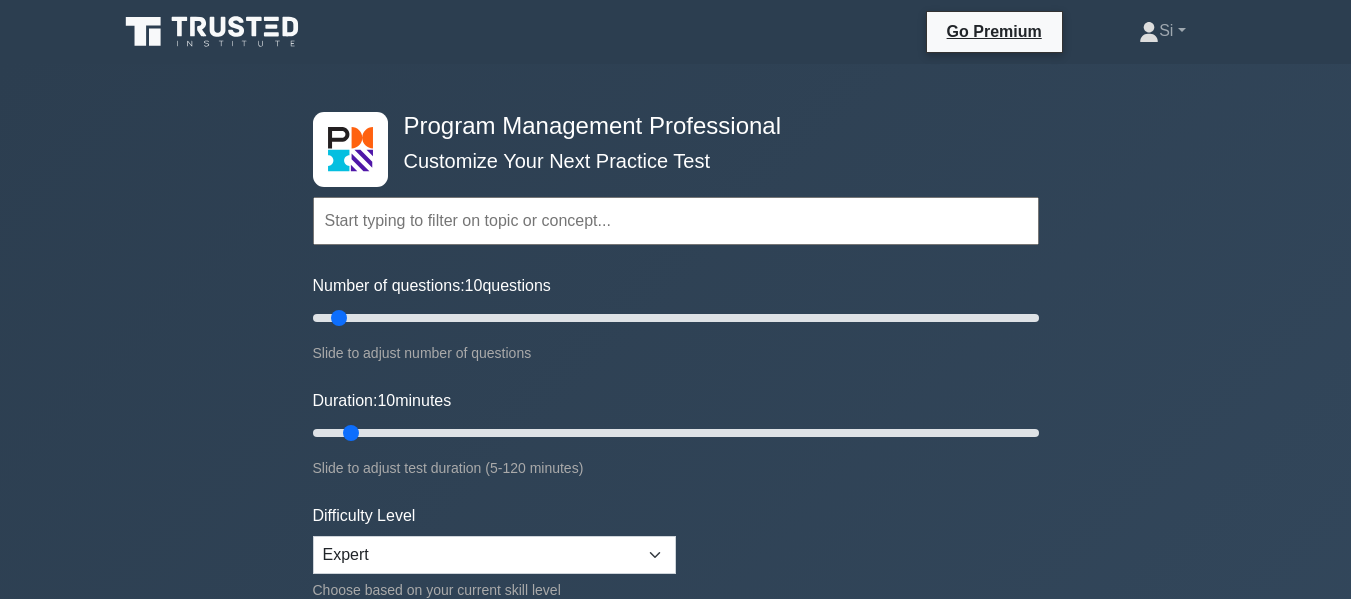 scroll, scrollTop: 0, scrollLeft: 0, axis: both 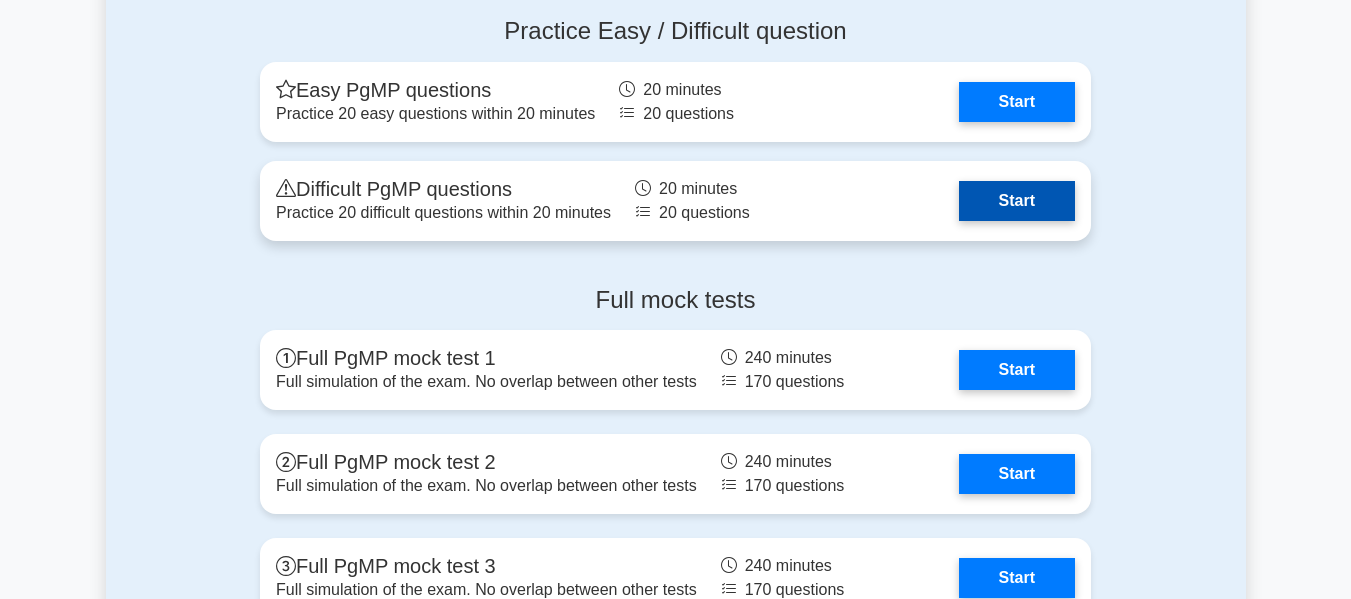 click on "Start" at bounding box center [1017, 201] 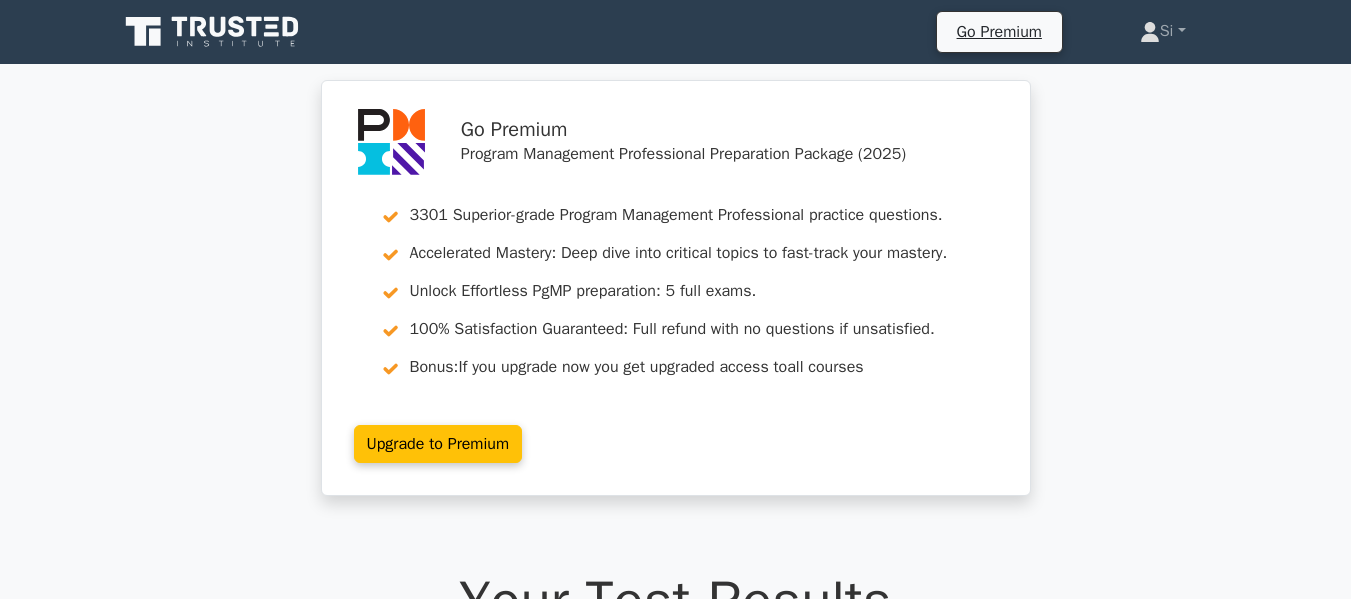 scroll, scrollTop: 0, scrollLeft: 0, axis: both 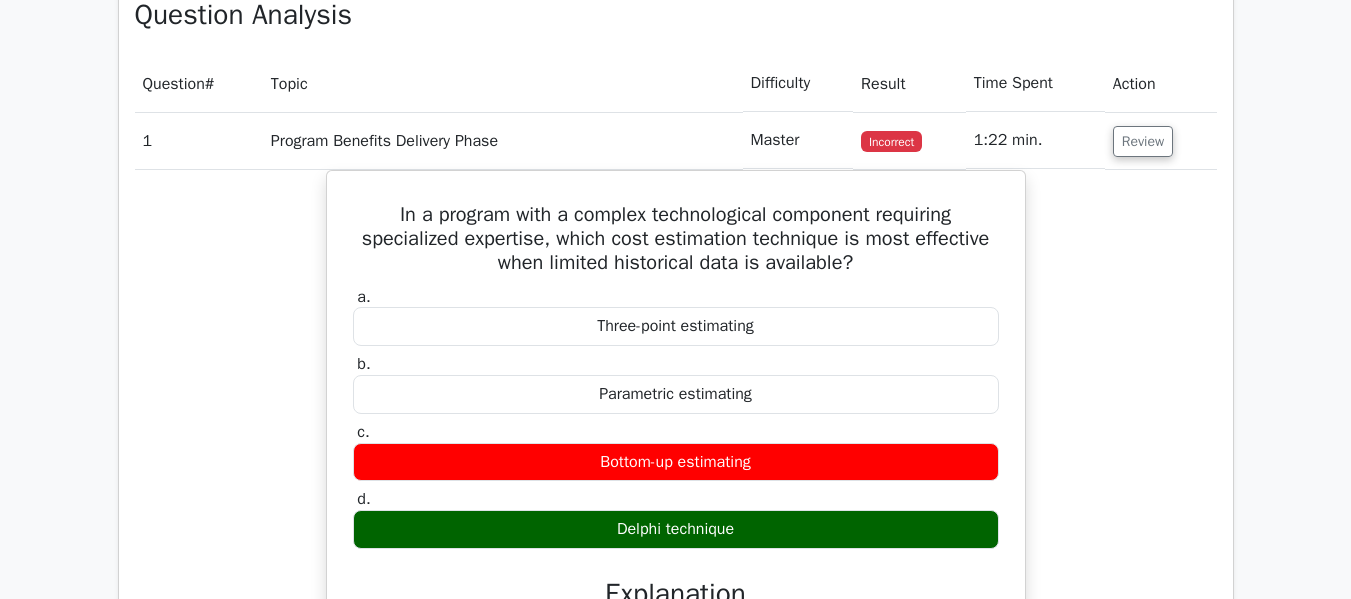 click on "a.
Three-point estimating
b.
Parametric estimating
c. d." at bounding box center (676, 418) 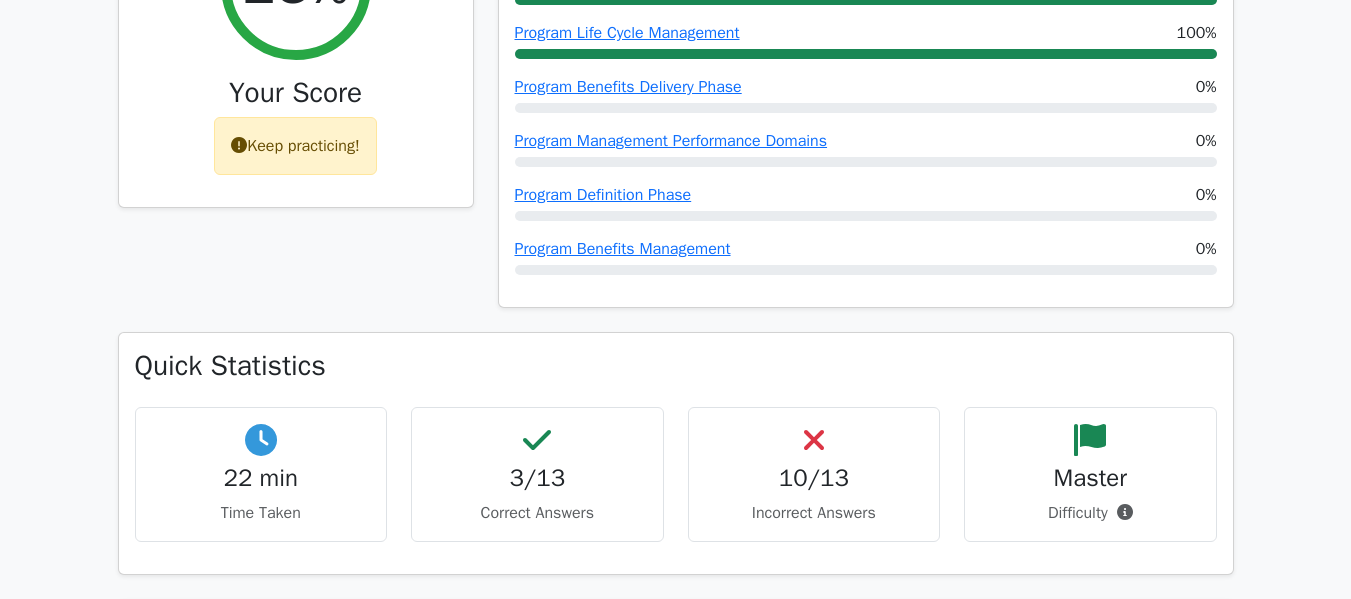 scroll, scrollTop: 652, scrollLeft: 0, axis: vertical 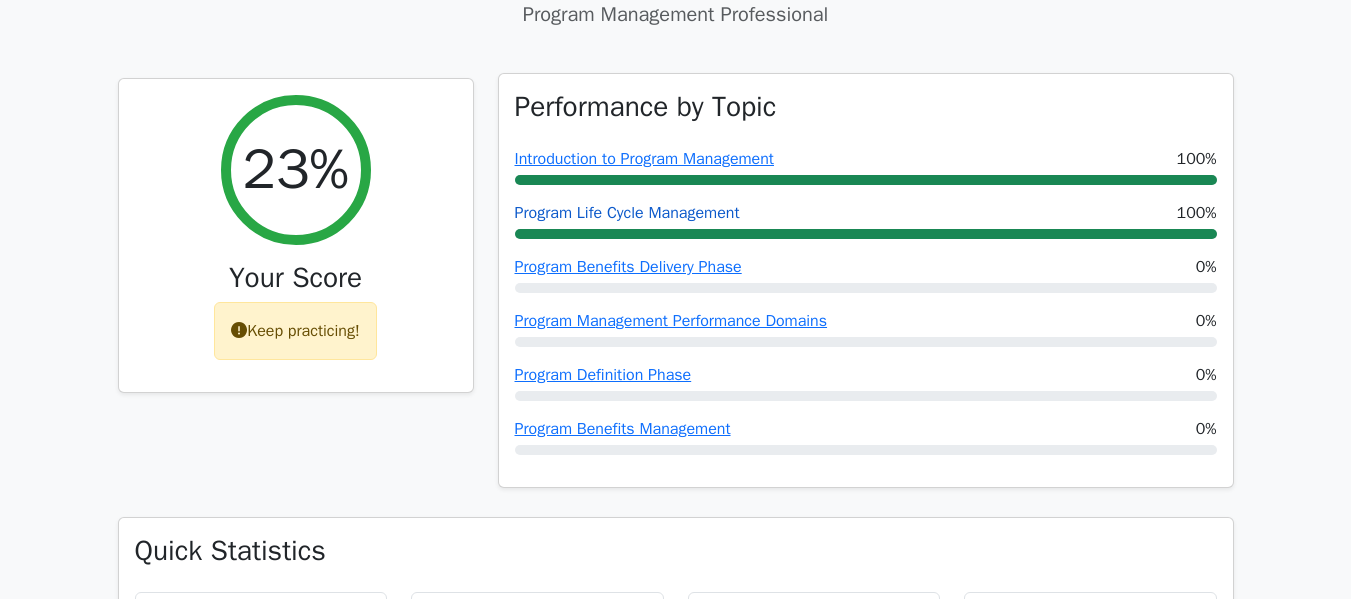 click on "Program Life Cycle Management" at bounding box center [627, 213] 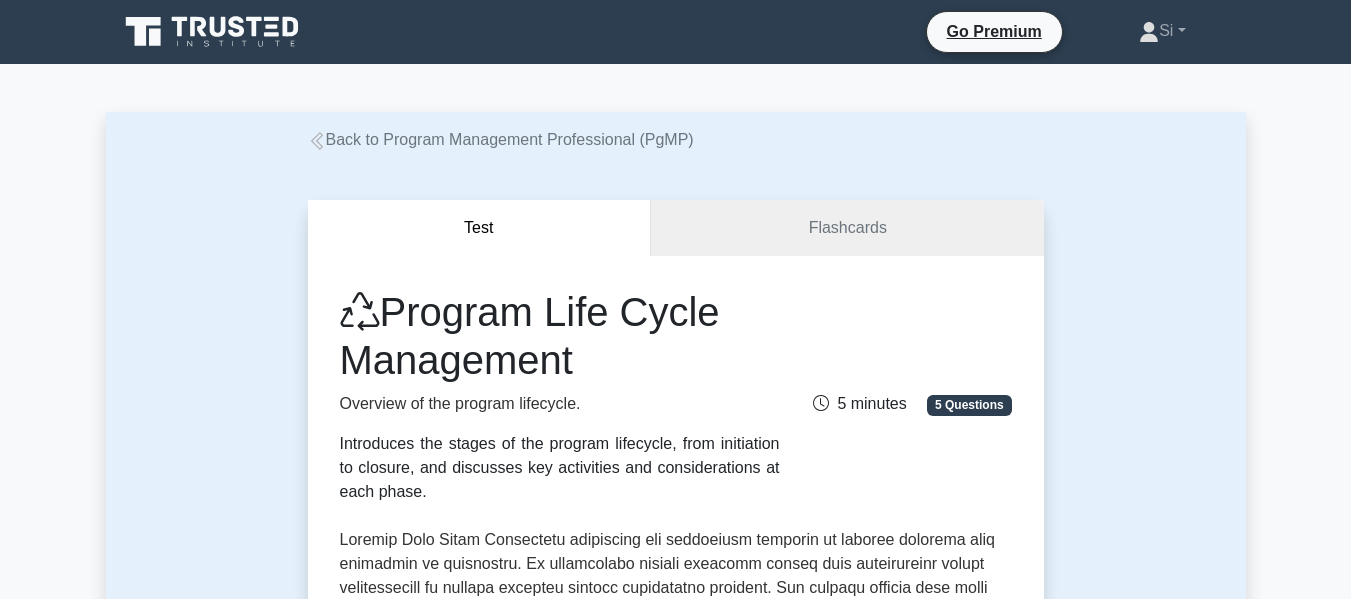 scroll, scrollTop: 0, scrollLeft: 0, axis: both 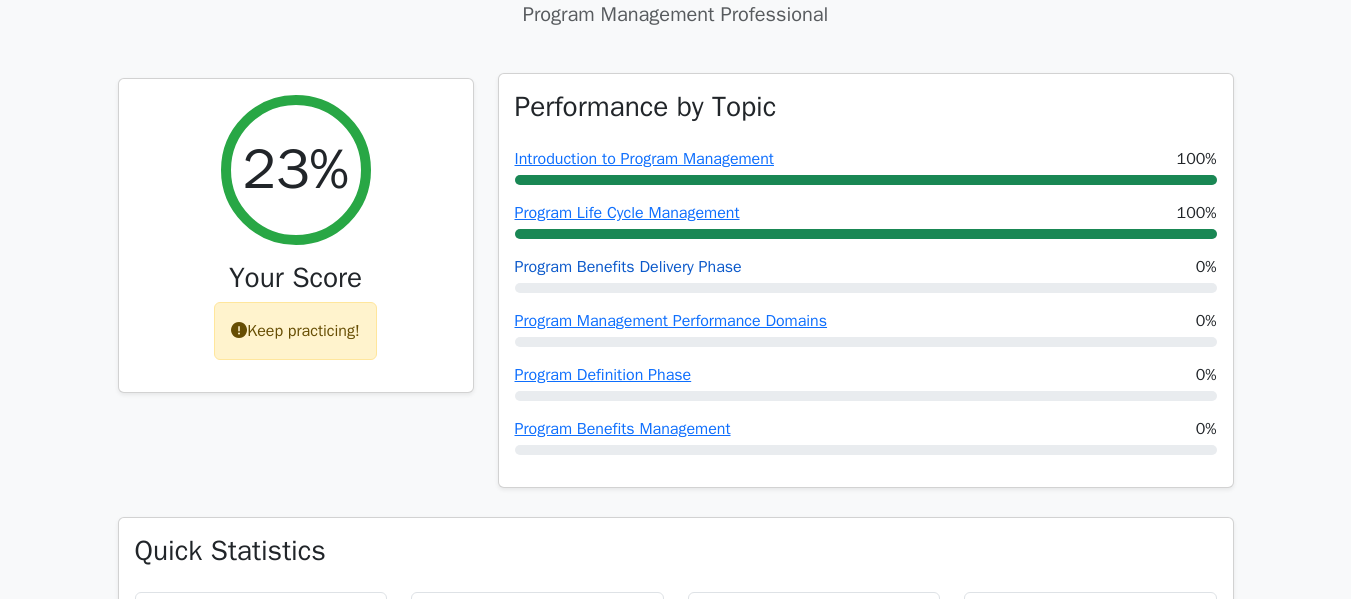 click on "Program Benefits Delivery Phase" at bounding box center (628, 267) 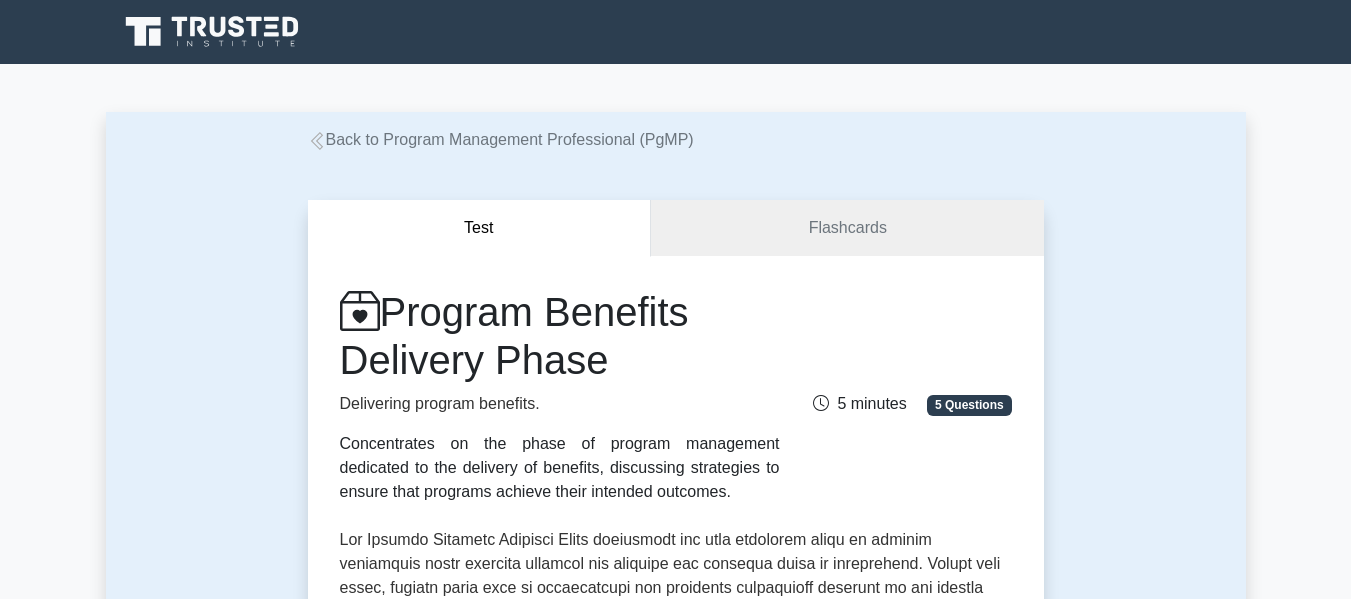 scroll, scrollTop: 0, scrollLeft: 0, axis: both 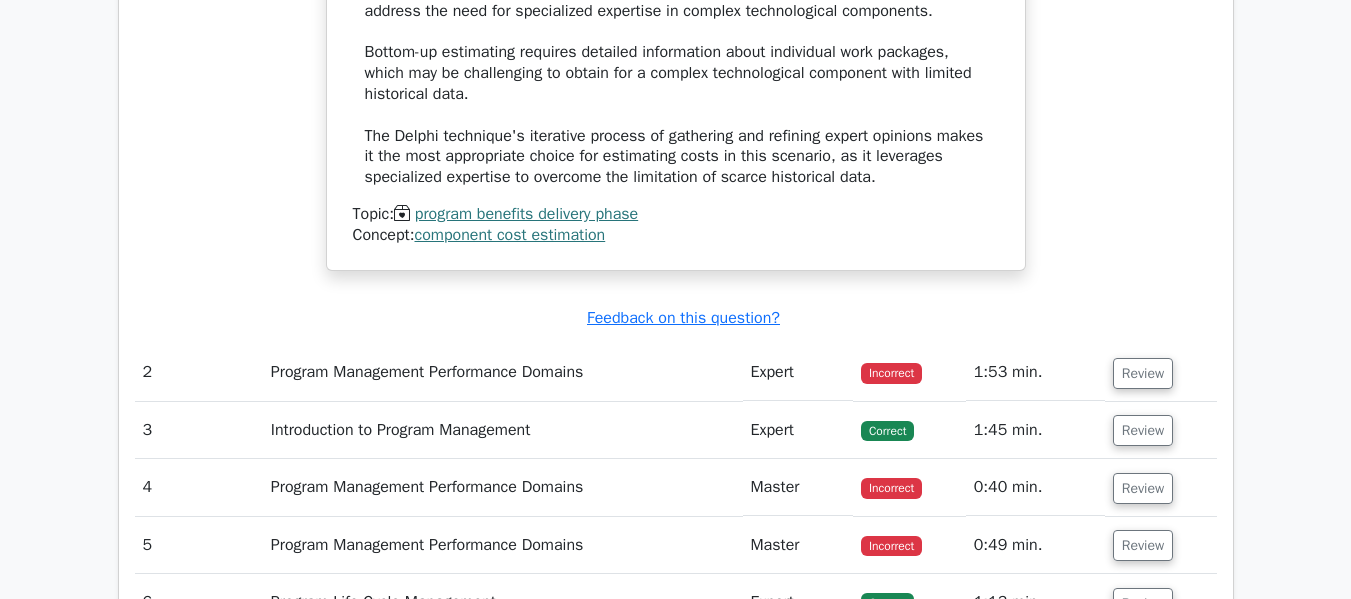 click on "program benefits delivery phase" at bounding box center (526, 214) 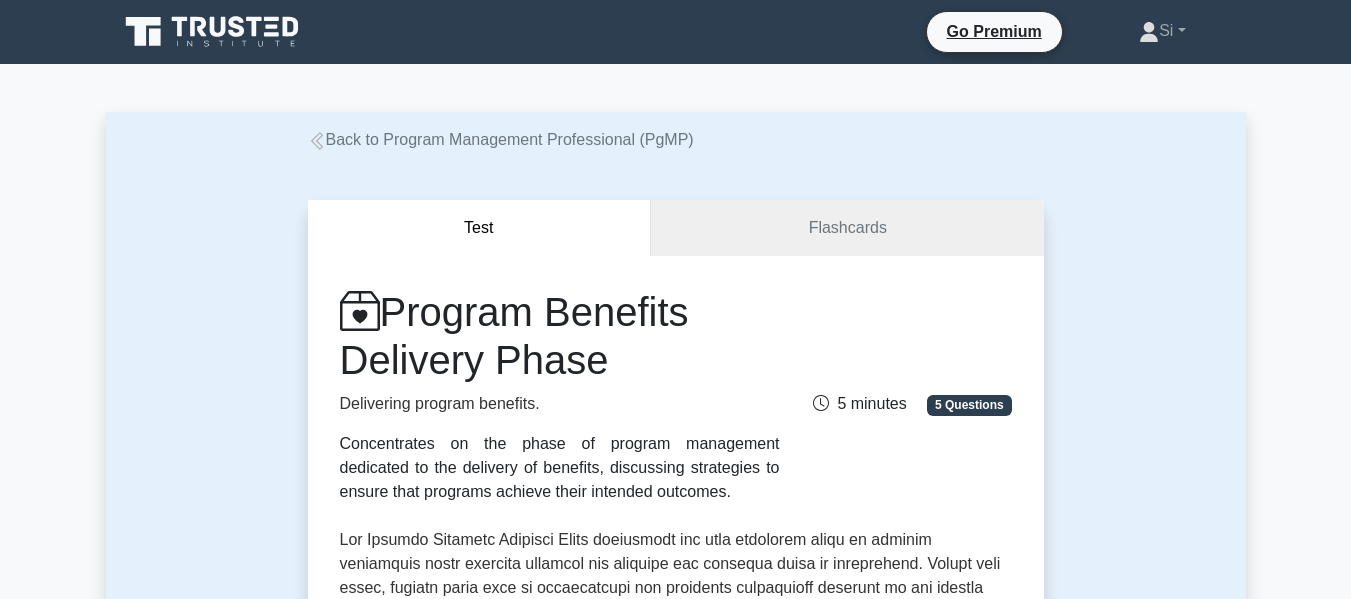 scroll, scrollTop: 0, scrollLeft: 0, axis: both 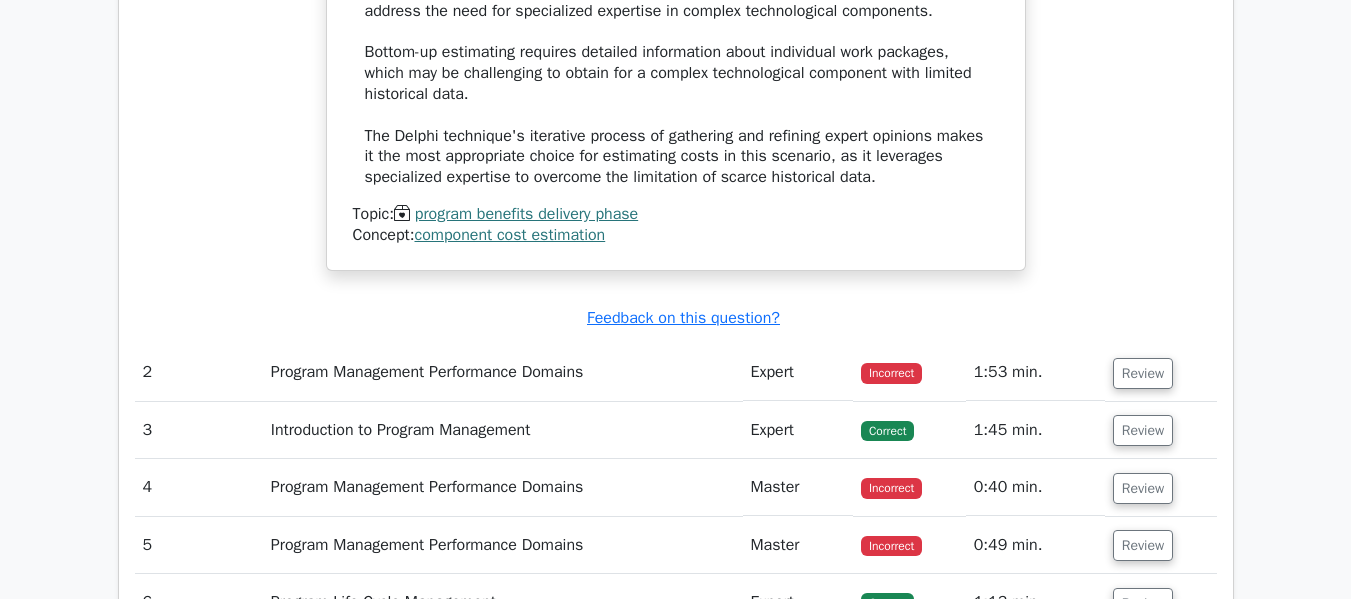 click on "component cost estimation" at bounding box center [509, 235] 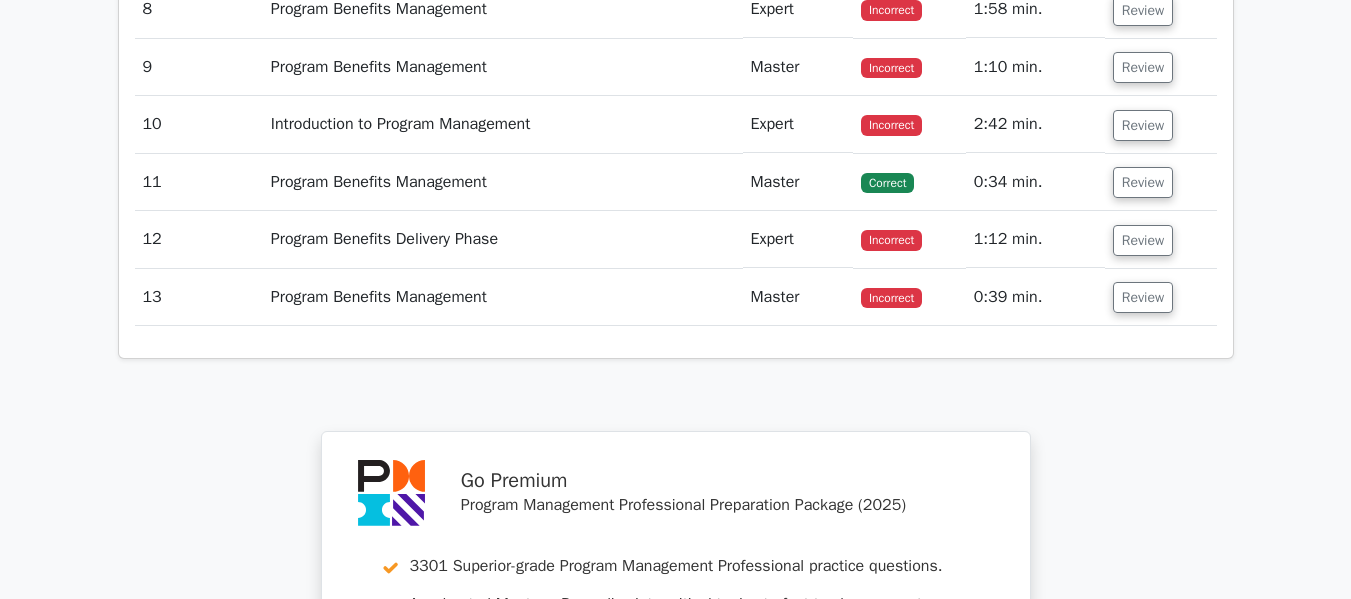 scroll, scrollTop: 3074, scrollLeft: 0, axis: vertical 